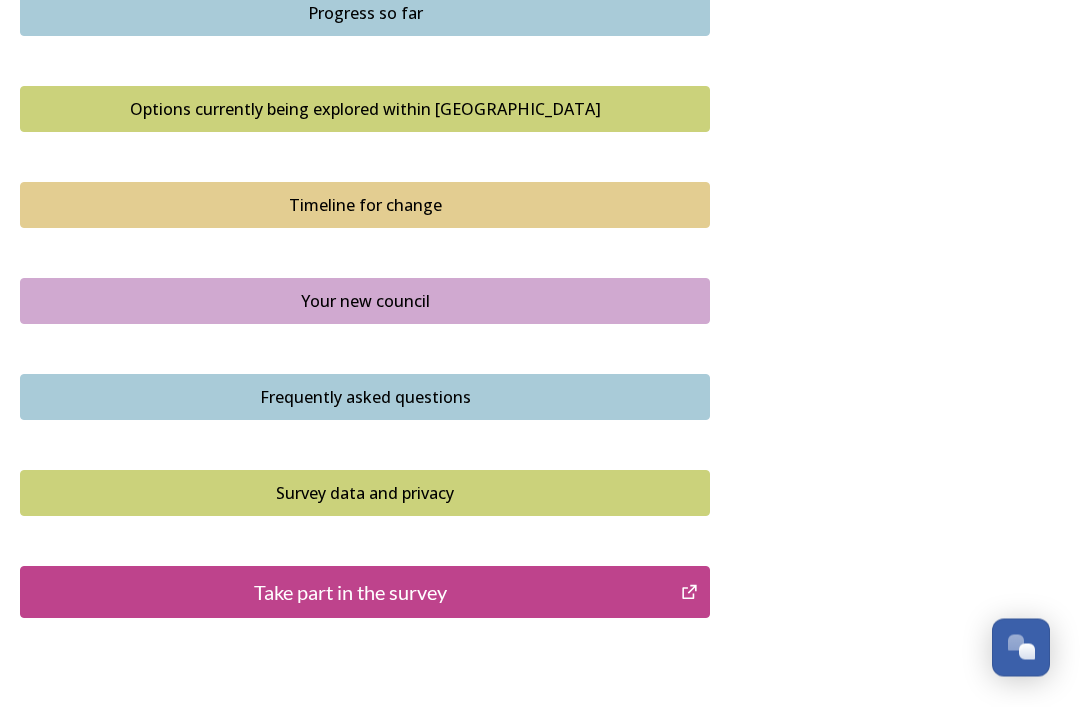 scroll, scrollTop: 1296, scrollLeft: 0, axis: vertical 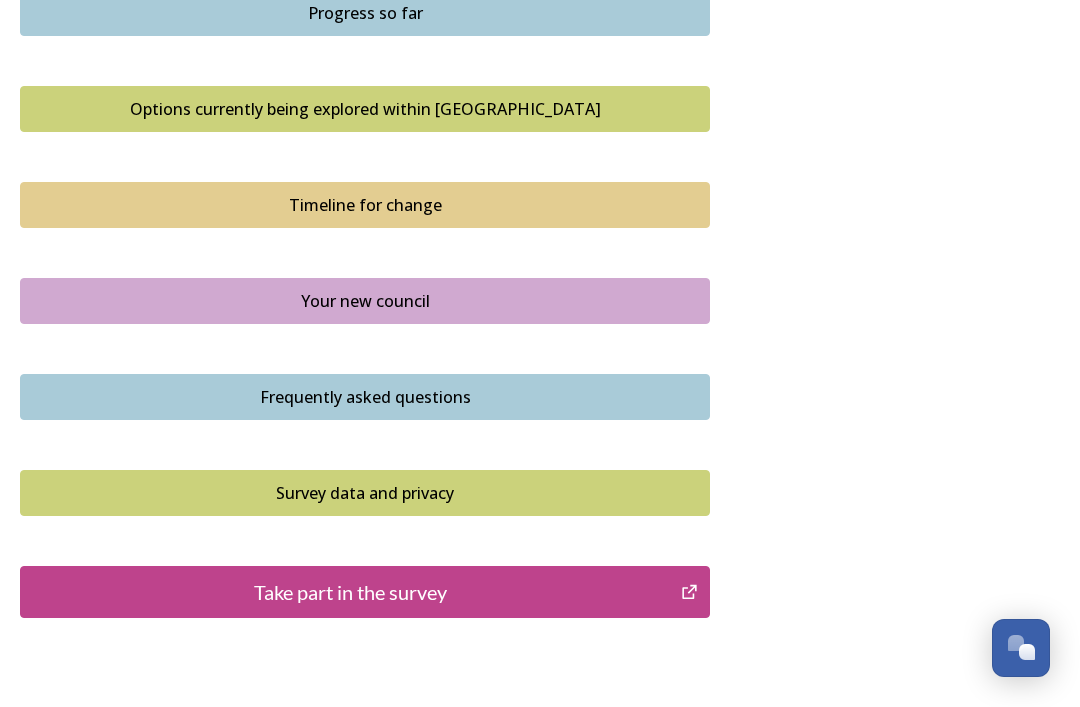 click on "Take part in the survey" at bounding box center [350, 592] 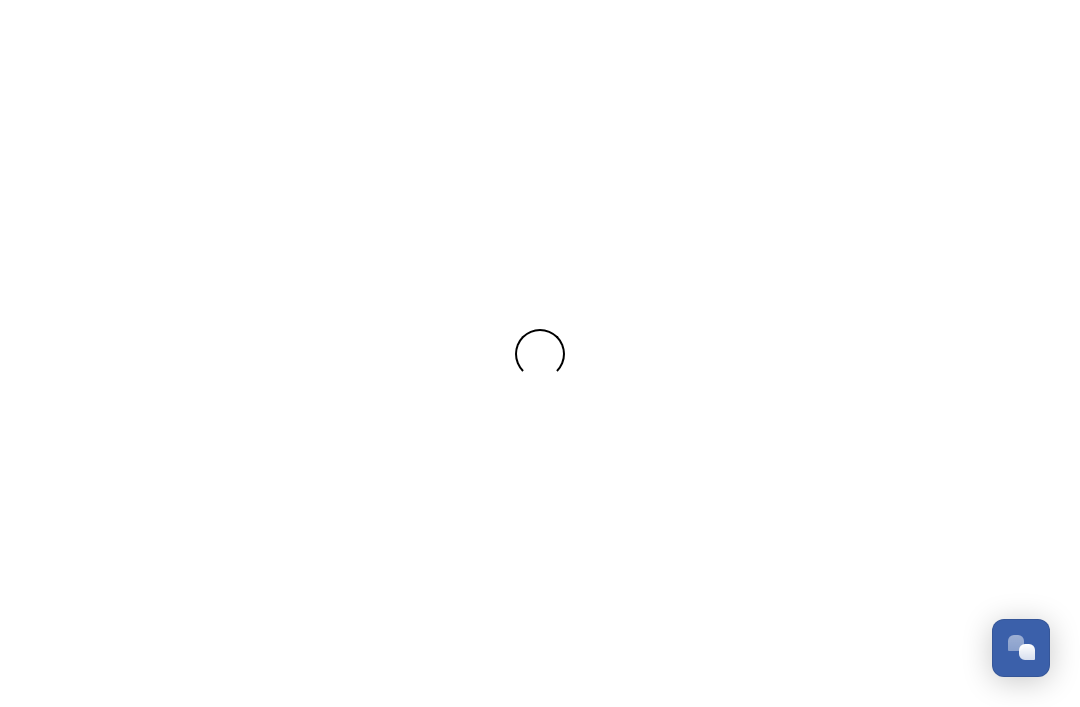 scroll, scrollTop: 0, scrollLeft: 0, axis: both 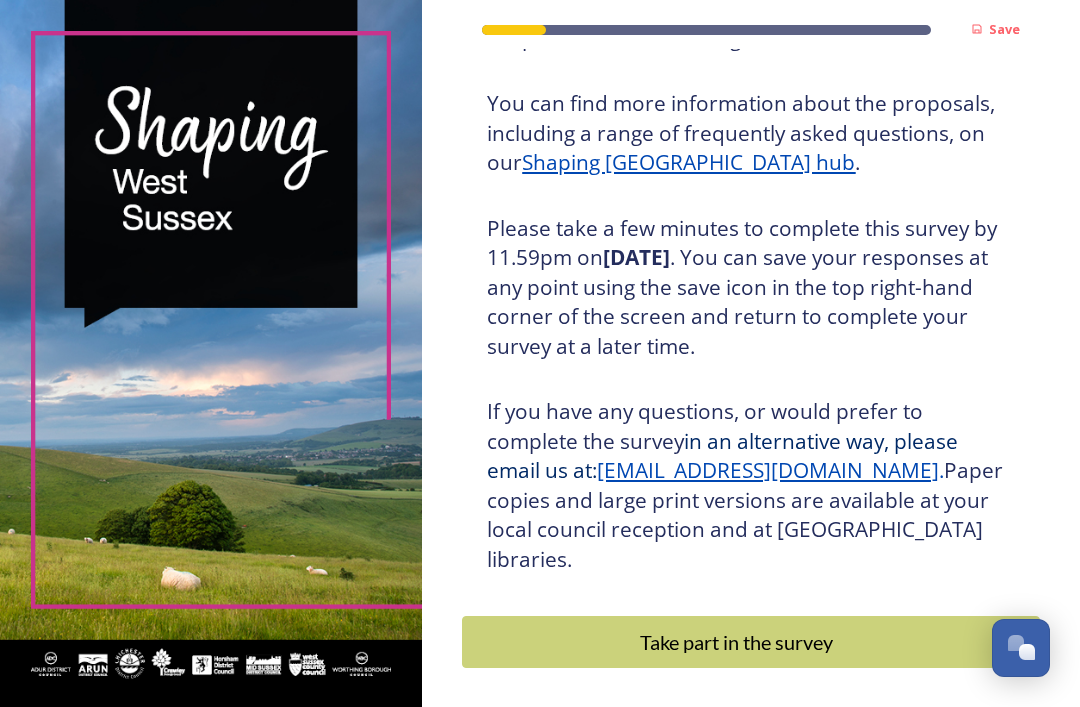 click on "Take part in the survey" at bounding box center [736, 642] 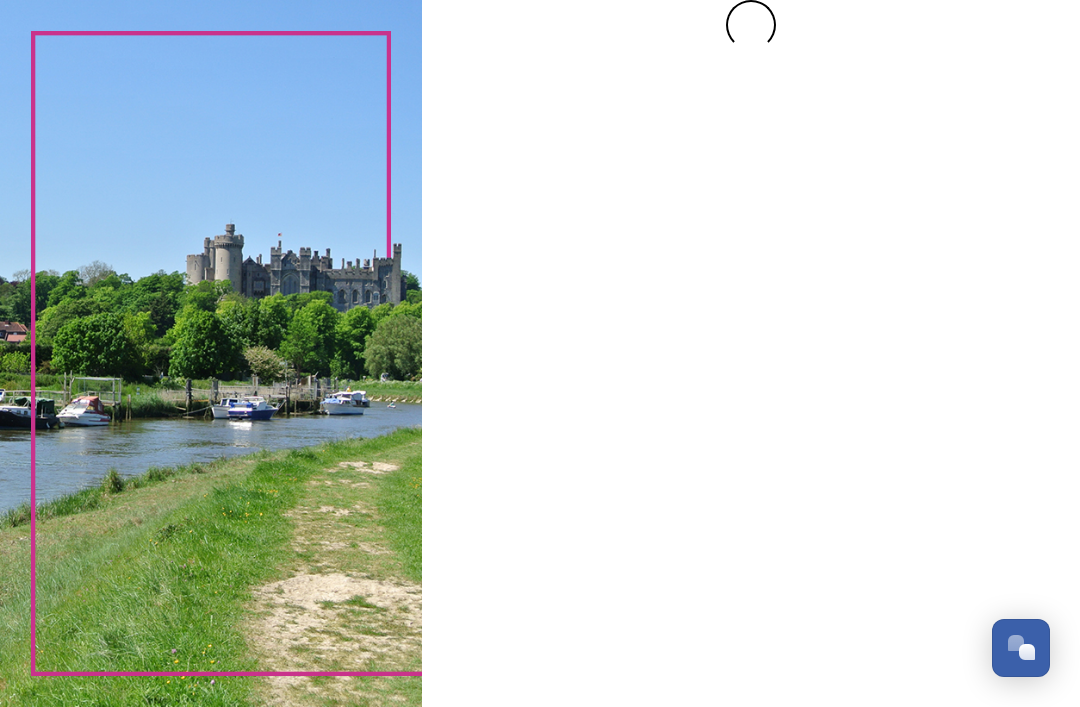scroll, scrollTop: 0, scrollLeft: 0, axis: both 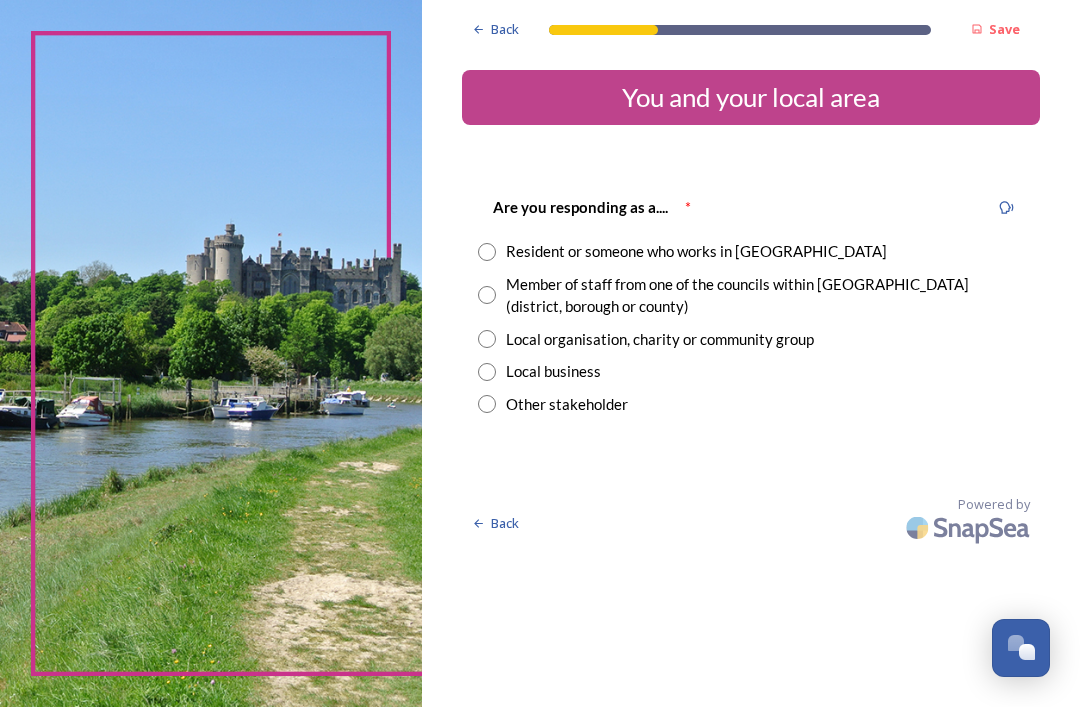 click at bounding box center (487, 252) 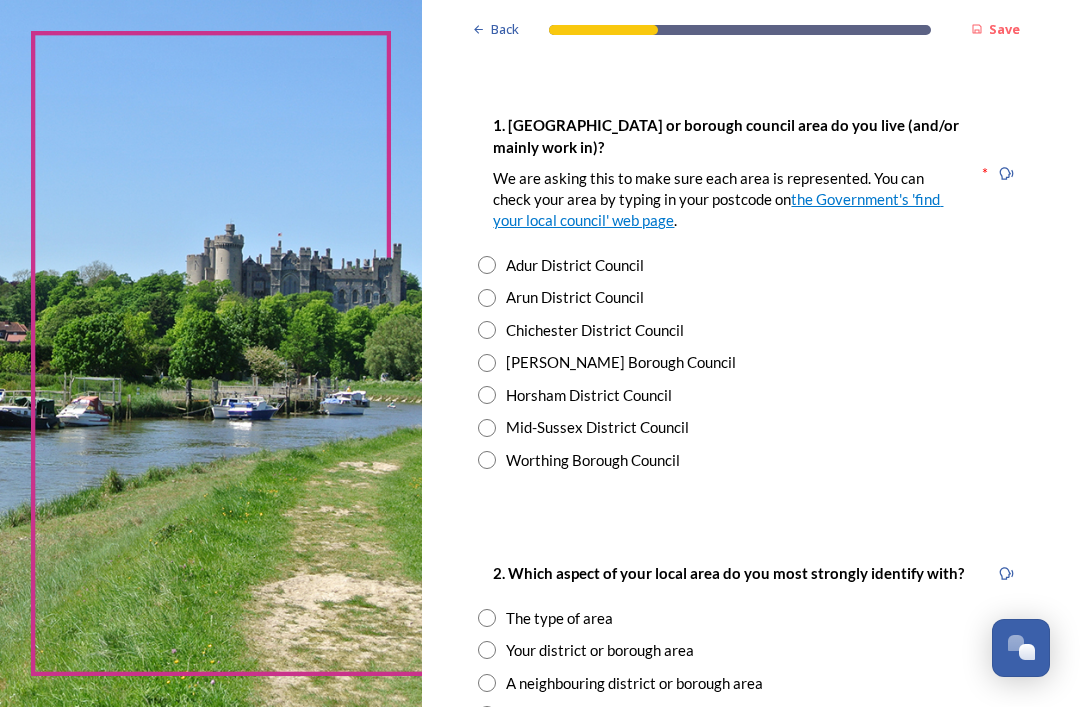 scroll, scrollTop: 392, scrollLeft: 0, axis: vertical 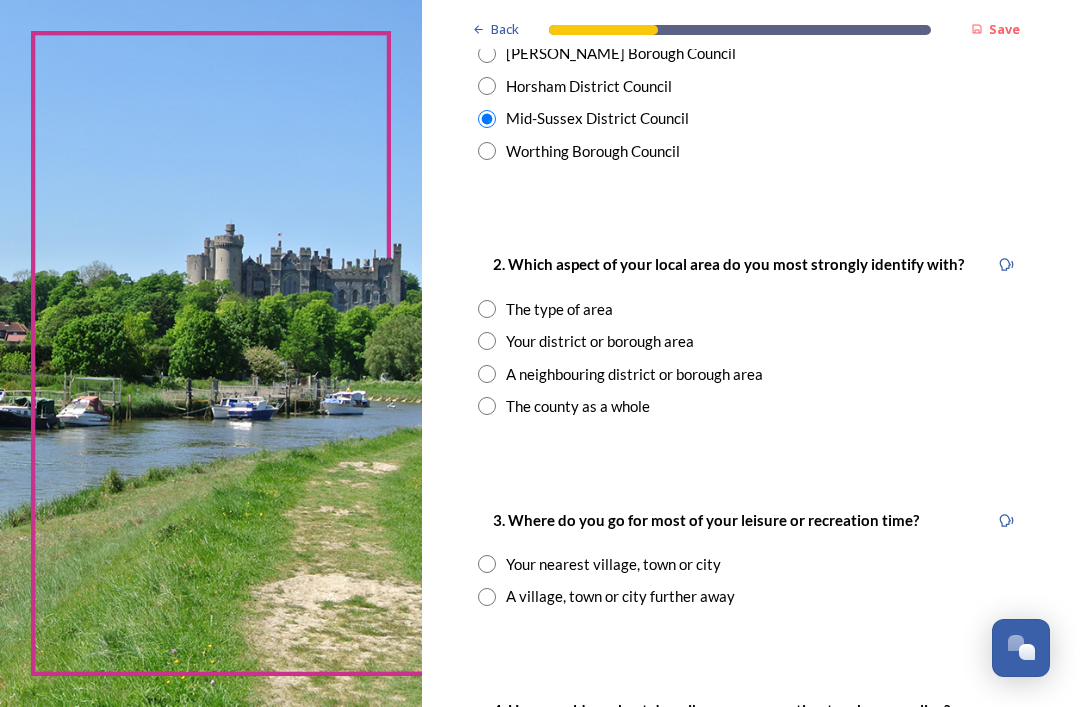 click at bounding box center [487, 406] 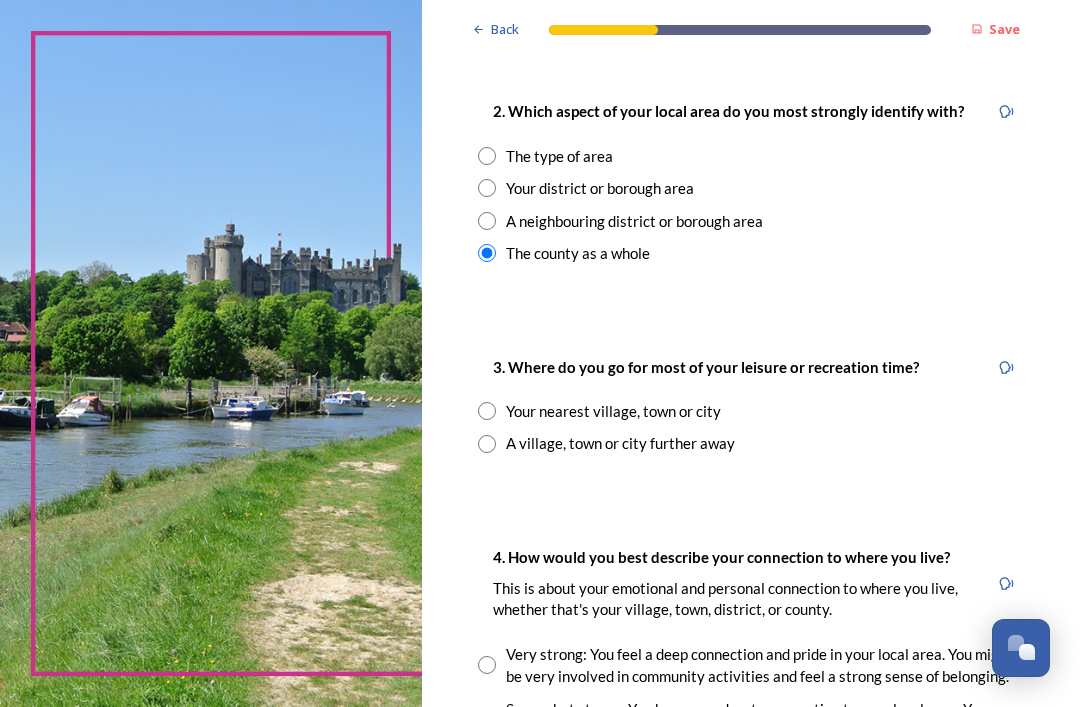 scroll, scrollTop: 854, scrollLeft: 0, axis: vertical 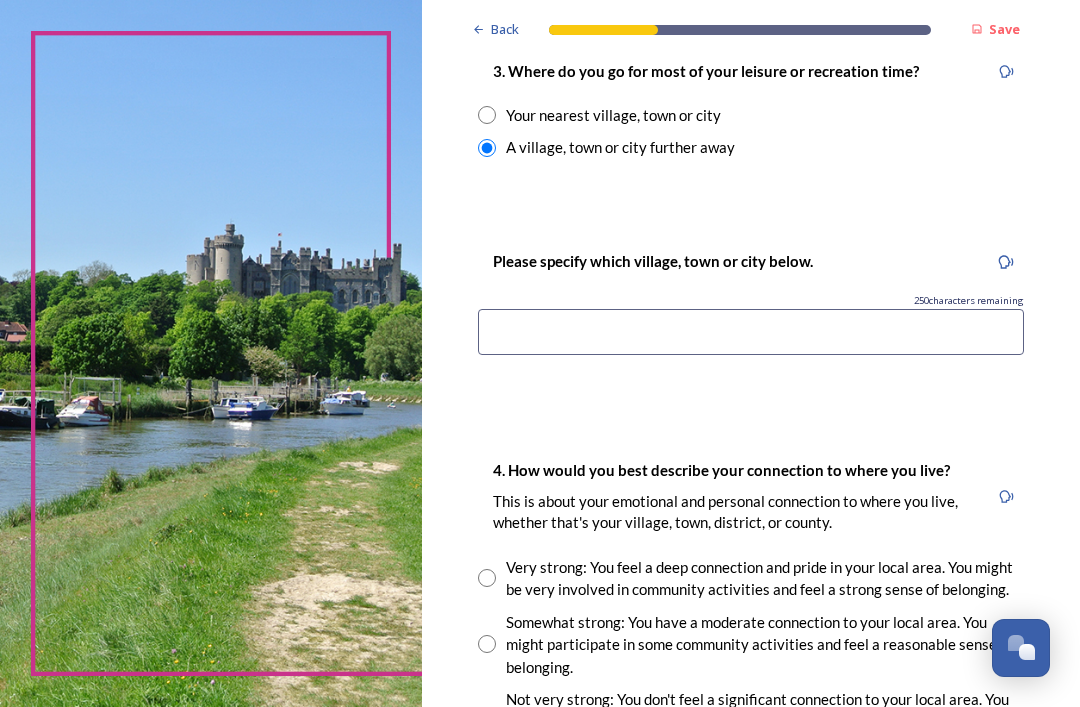 click at bounding box center (751, 332) 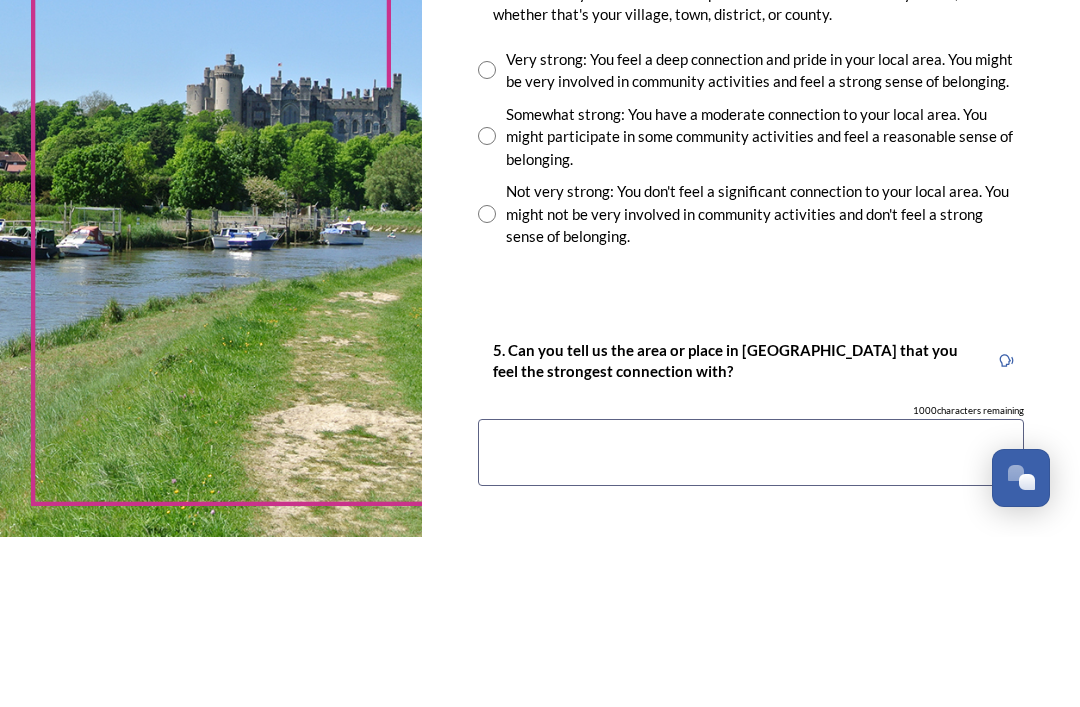 scroll, scrollTop: 1480, scrollLeft: 0, axis: vertical 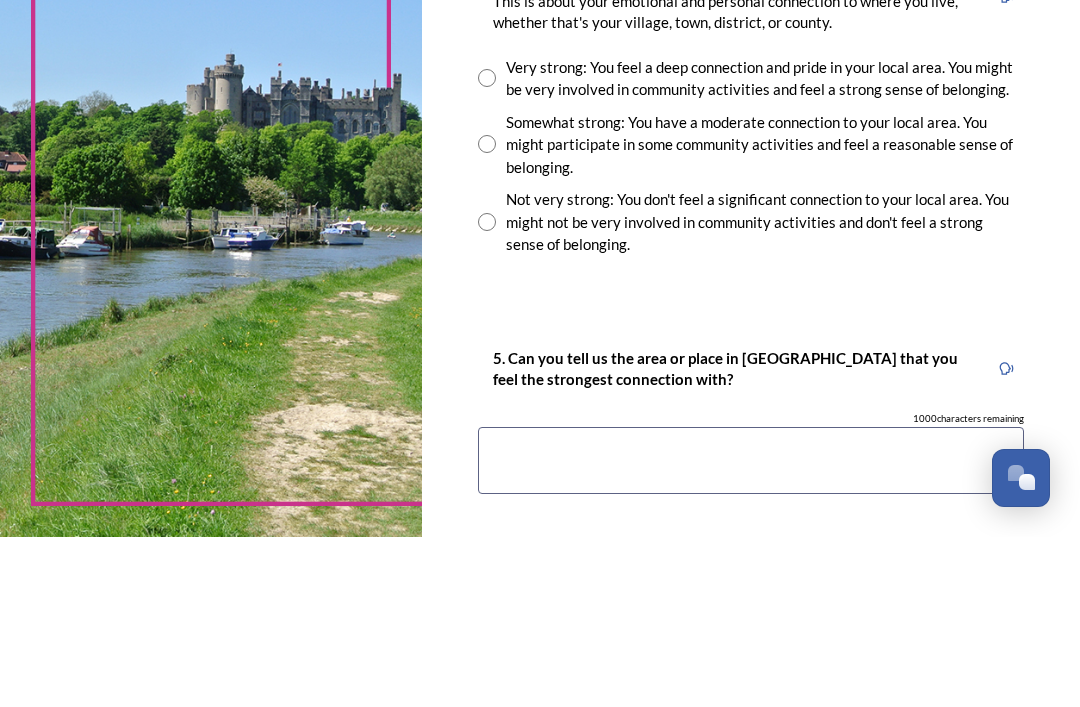 type on "Lewes" 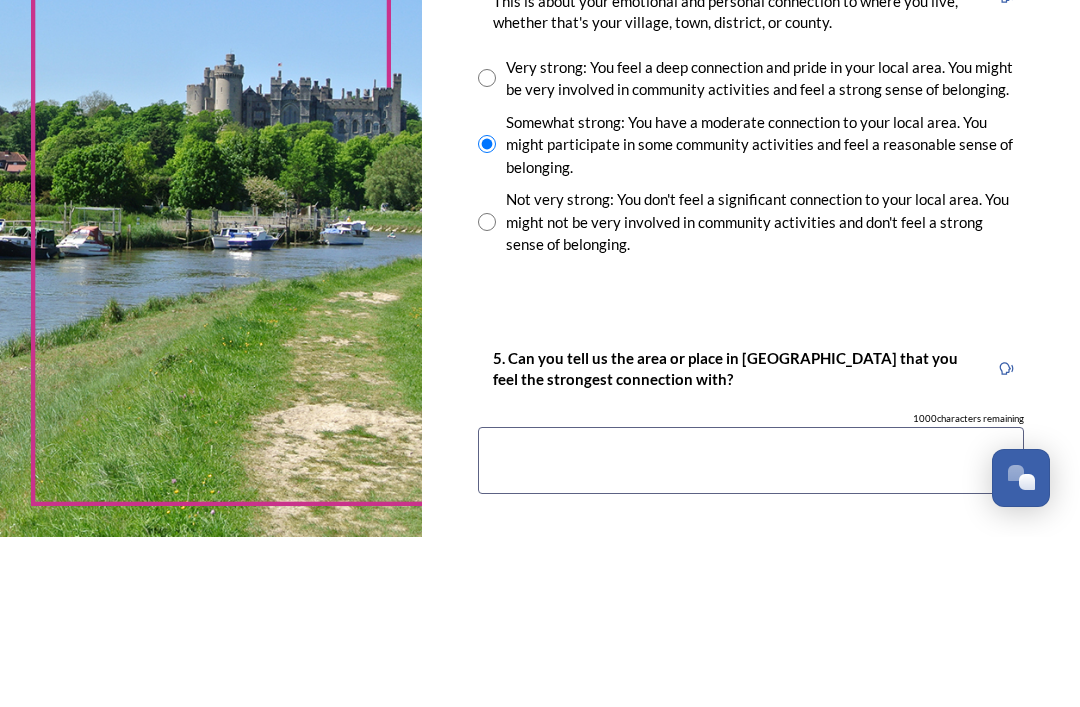 scroll, scrollTop: 64, scrollLeft: 0, axis: vertical 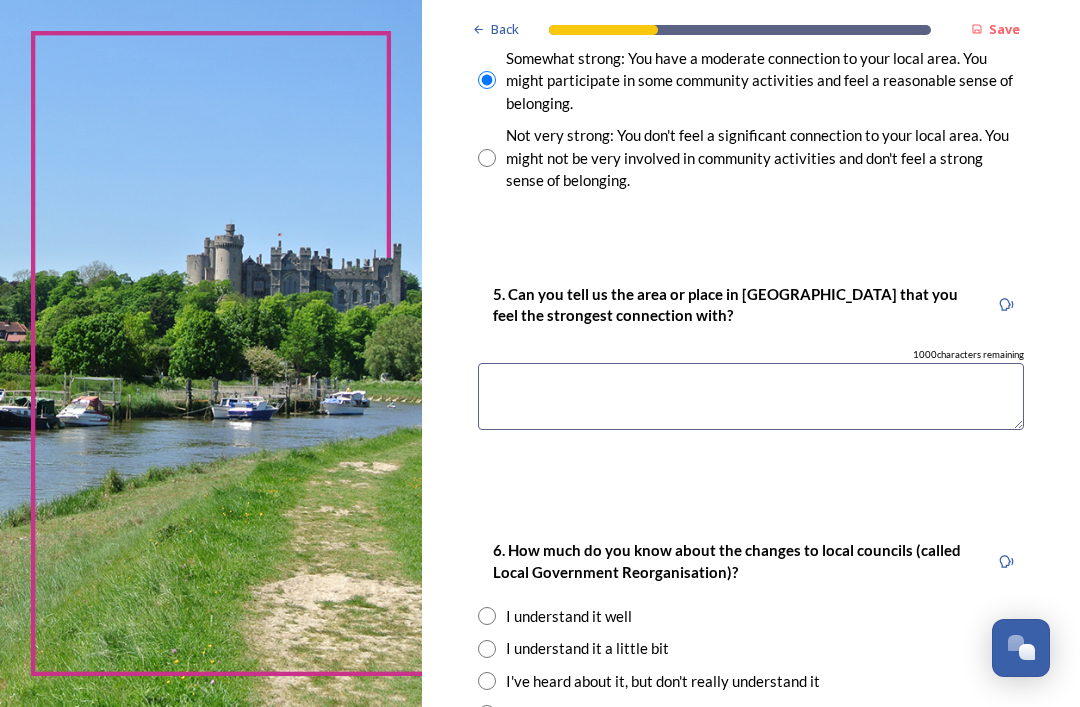 click at bounding box center [751, 396] 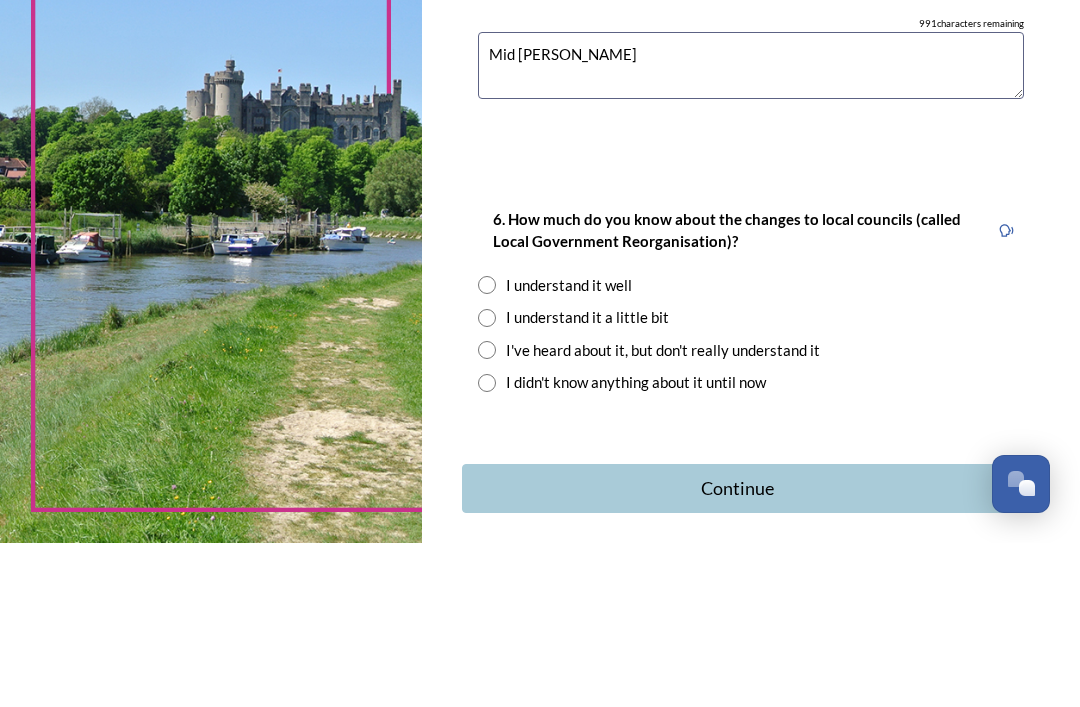 scroll, scrollTop: 1880, scrollLeft: 0, axis: vertical 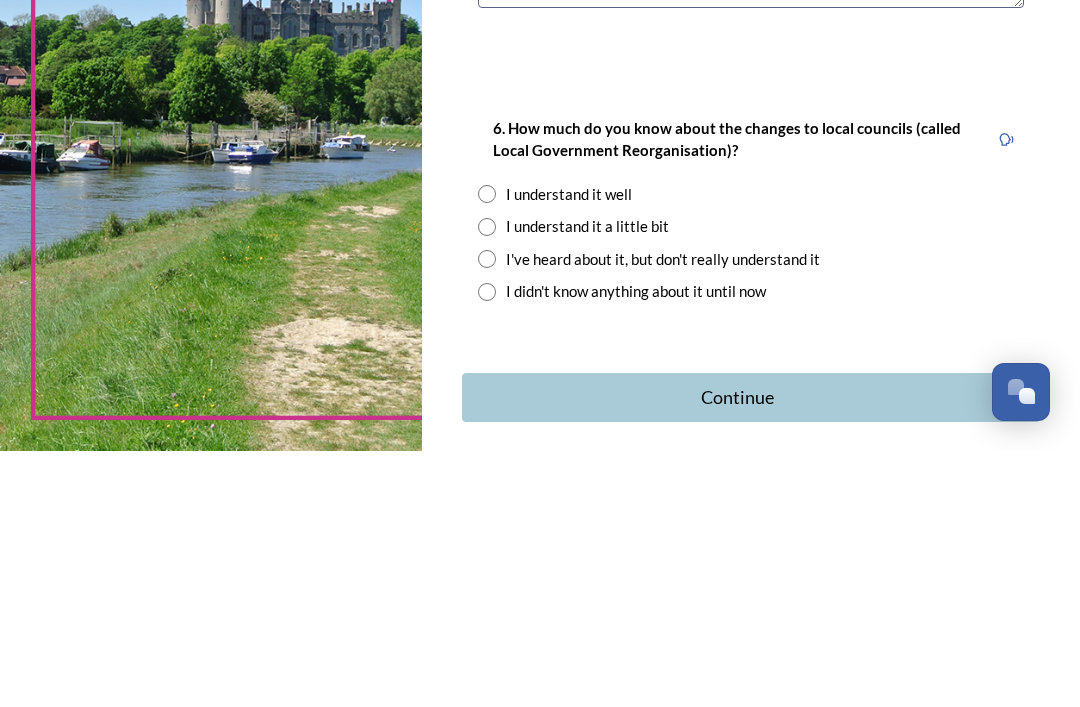 type on "Mid Hurst" 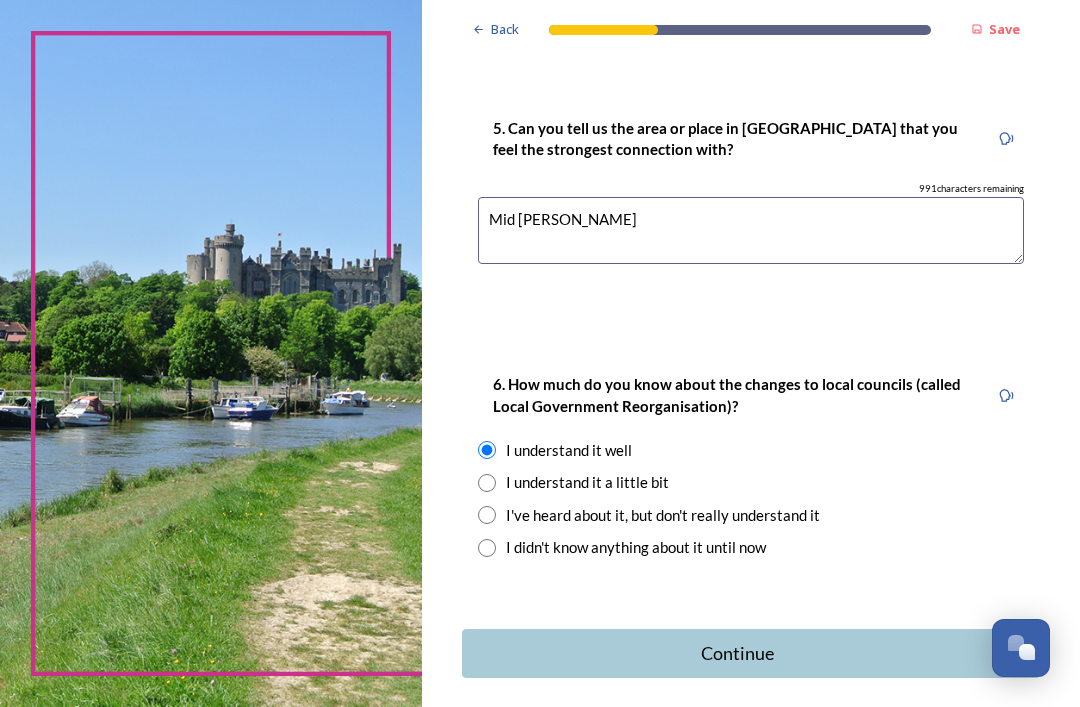 click on "Continue" at bounding box center [751, 653] 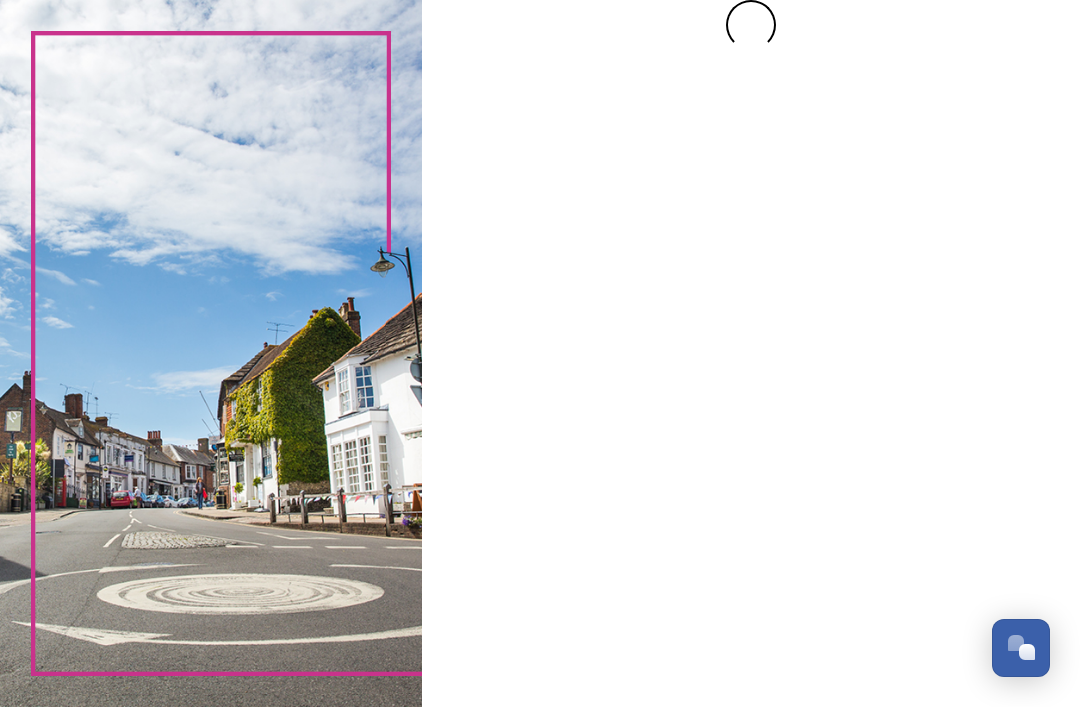 scroll, scrollTop: 0, scrollLeft: 0, axis: both 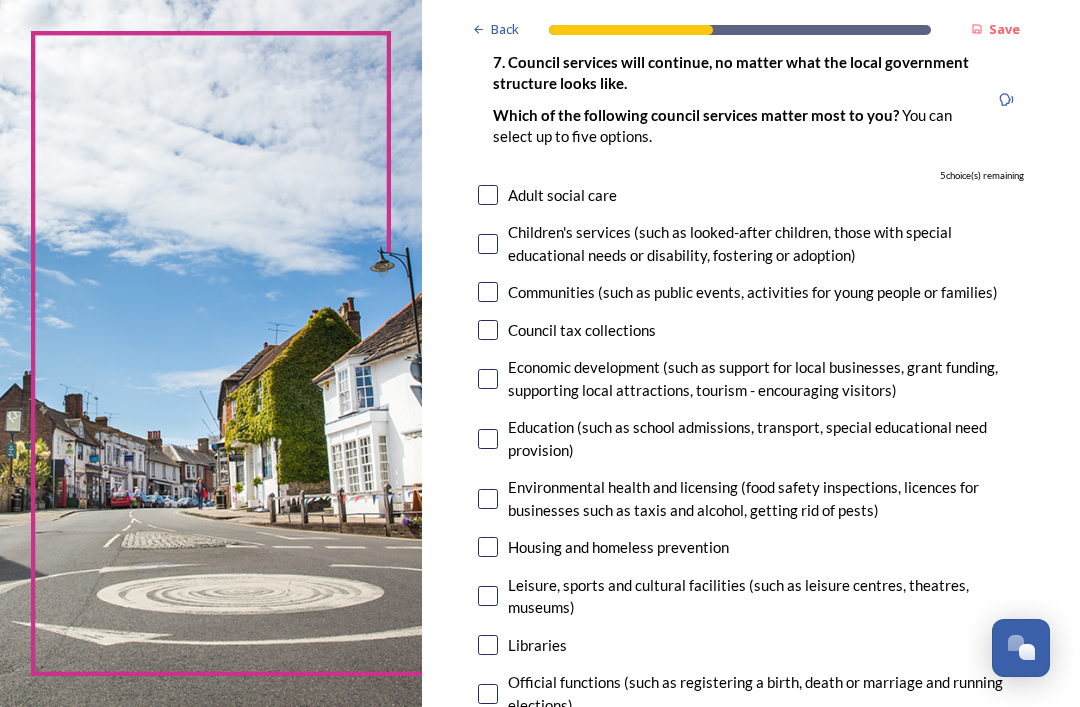 click at bounding box center (488, 195) 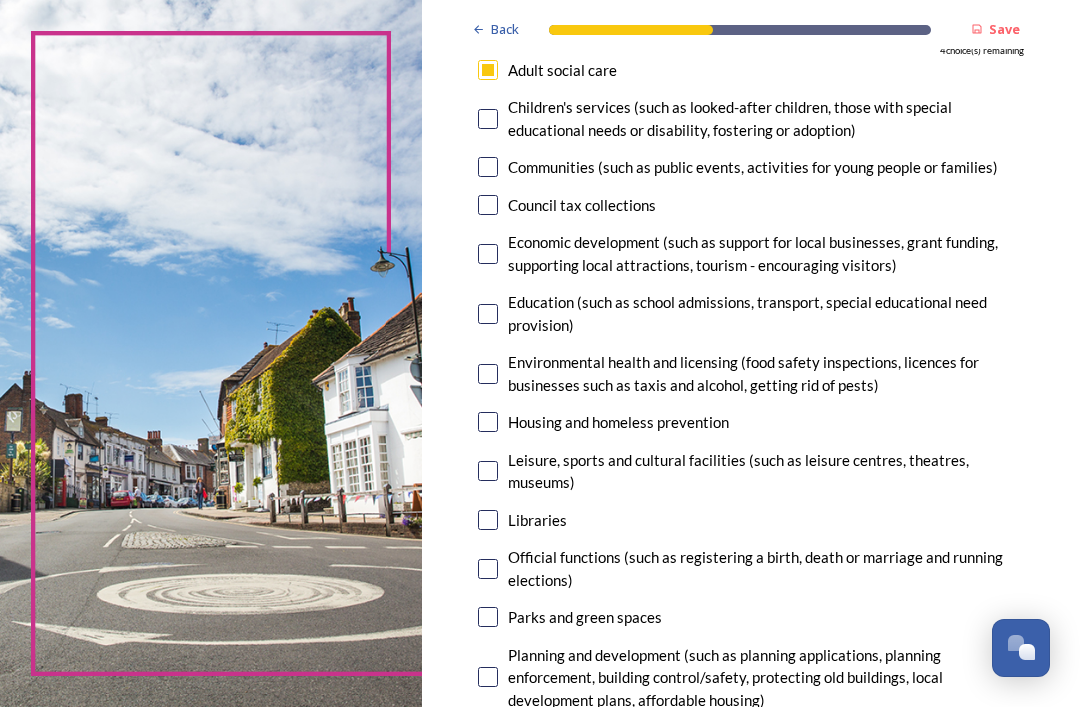 scroll, scrollTop: 270, scrollLeft: 0, axis: vertical 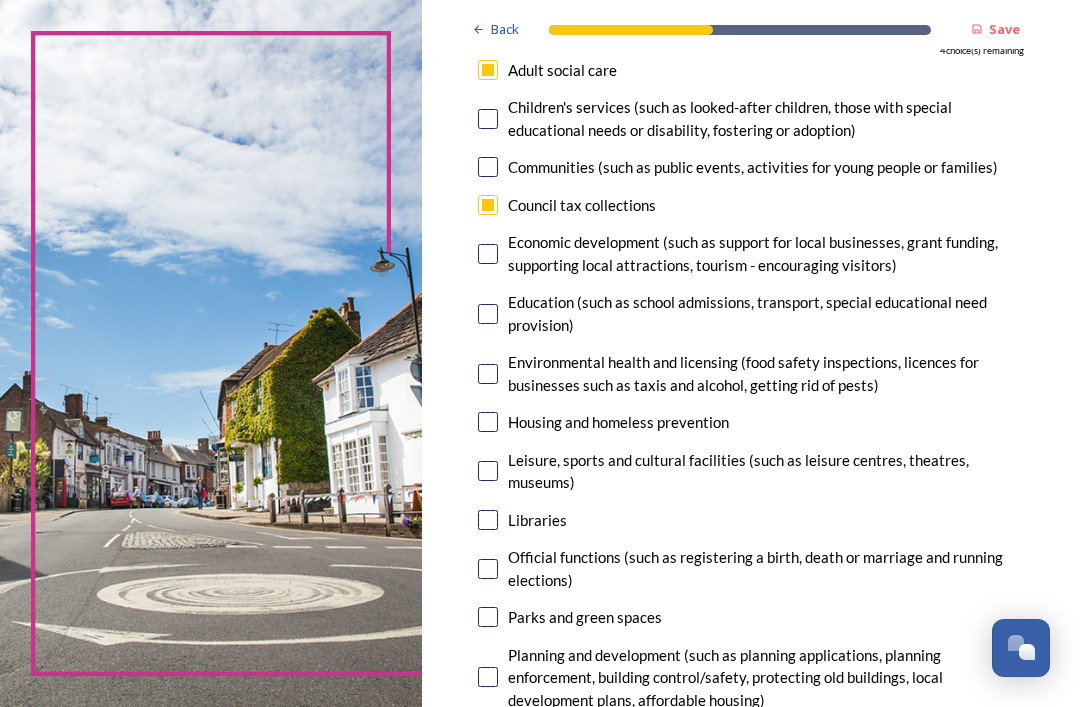 checkbox on "true" 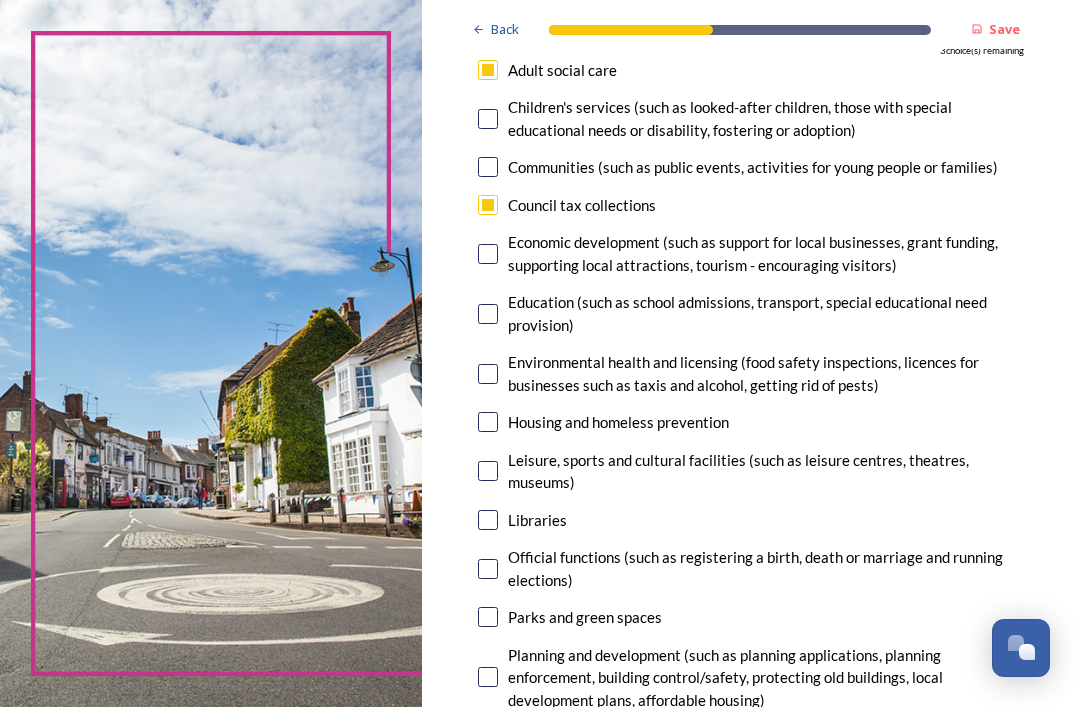 click at bounding box center [488, 254] 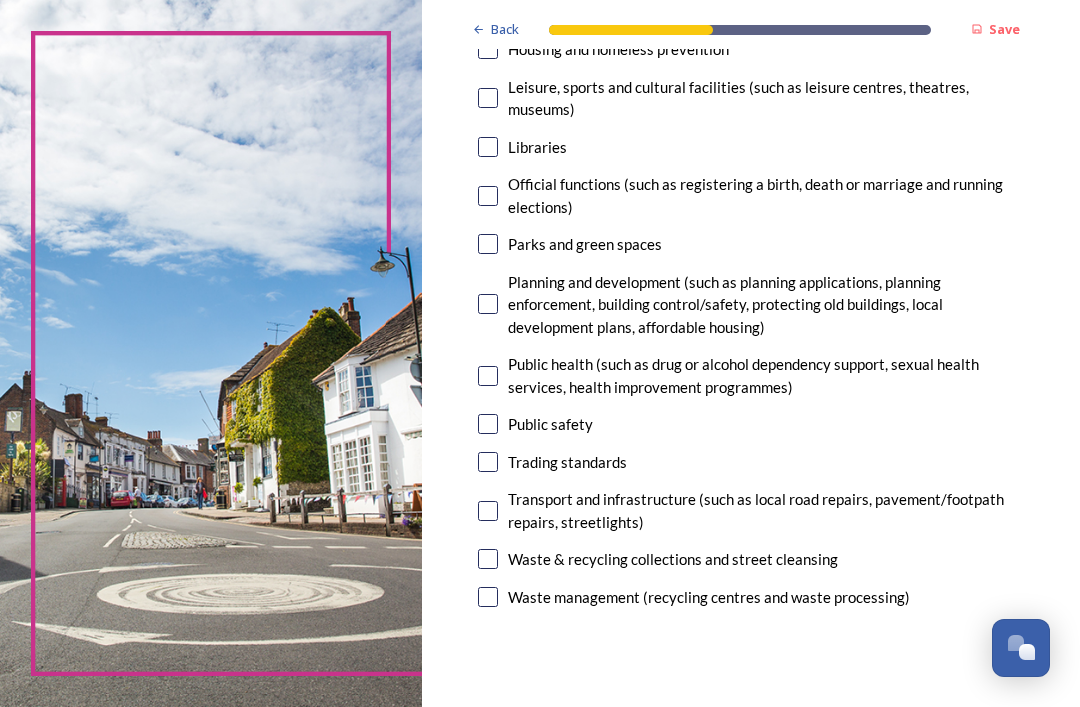 scroll, scrollTop: 643, scrollLeft: 0, axis: vertical 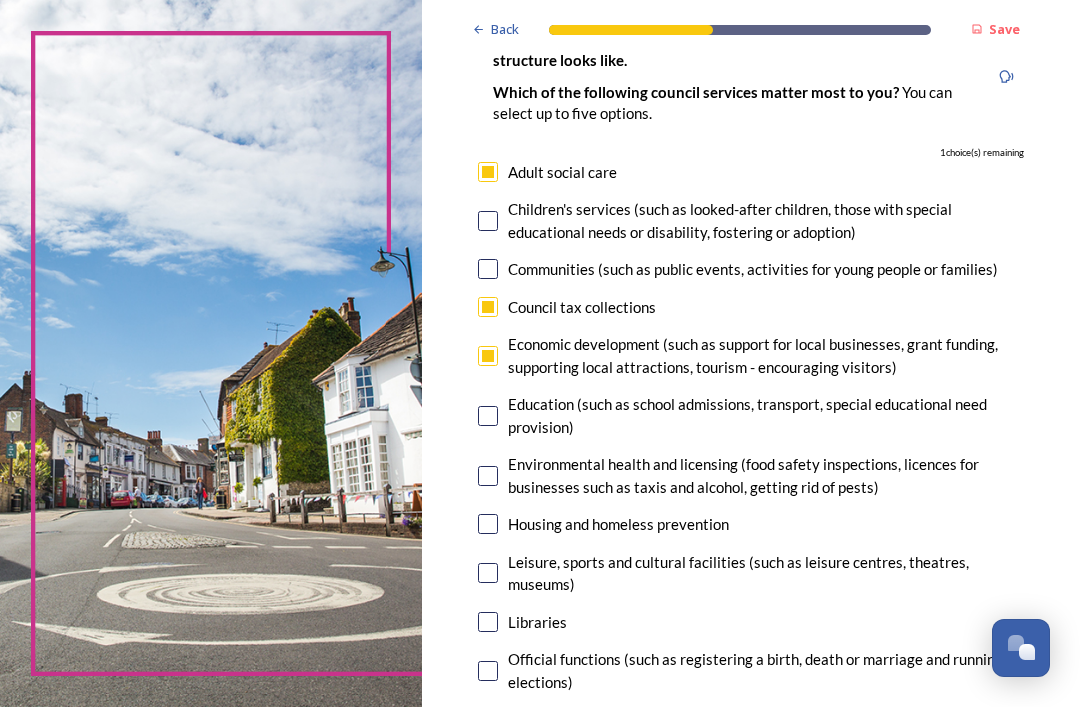 click on "Adult social care" at bounding box center [751, 172] 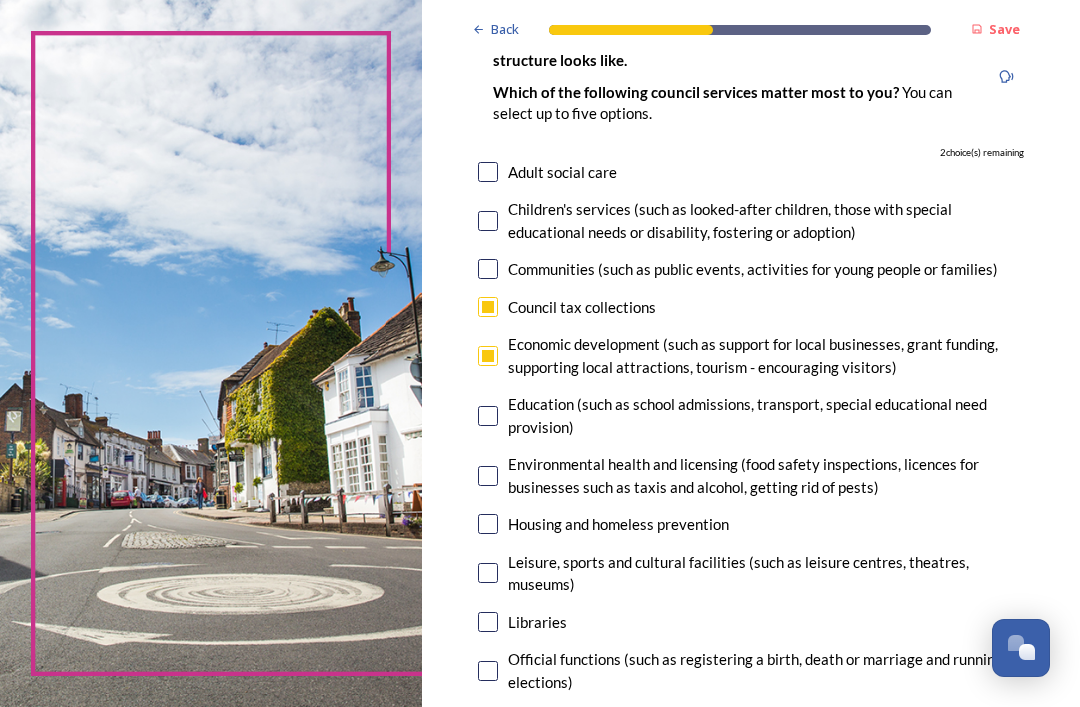 checkbox on "false" 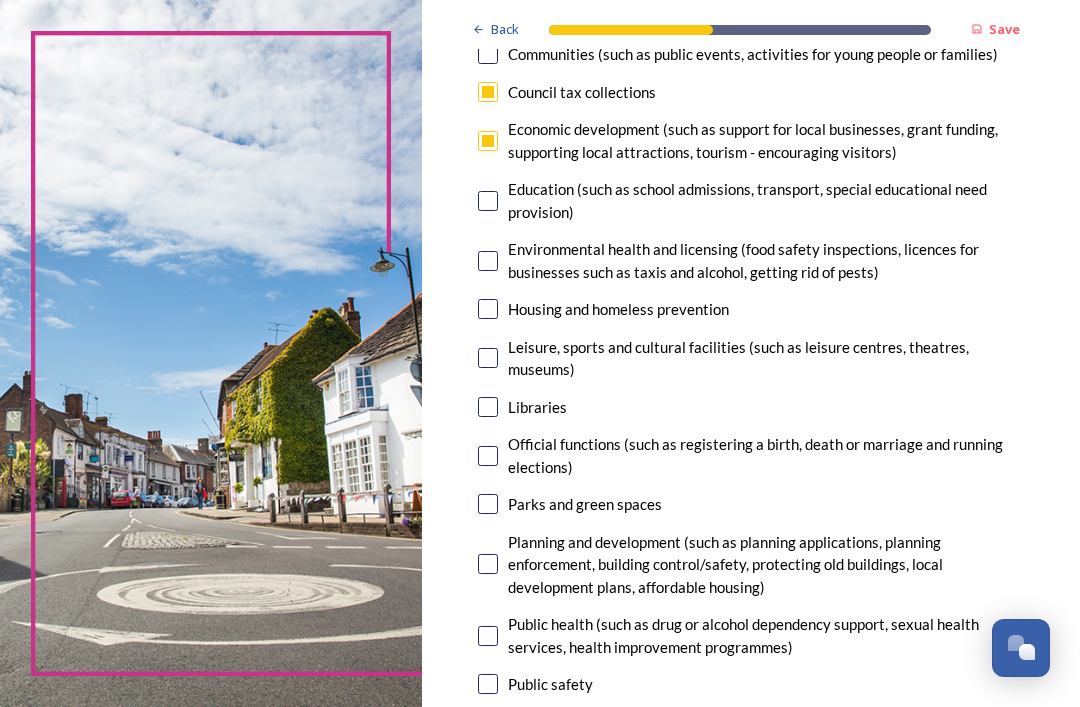 scroll, scrollTop: 383, scrollLeft: 0, axis: vertical 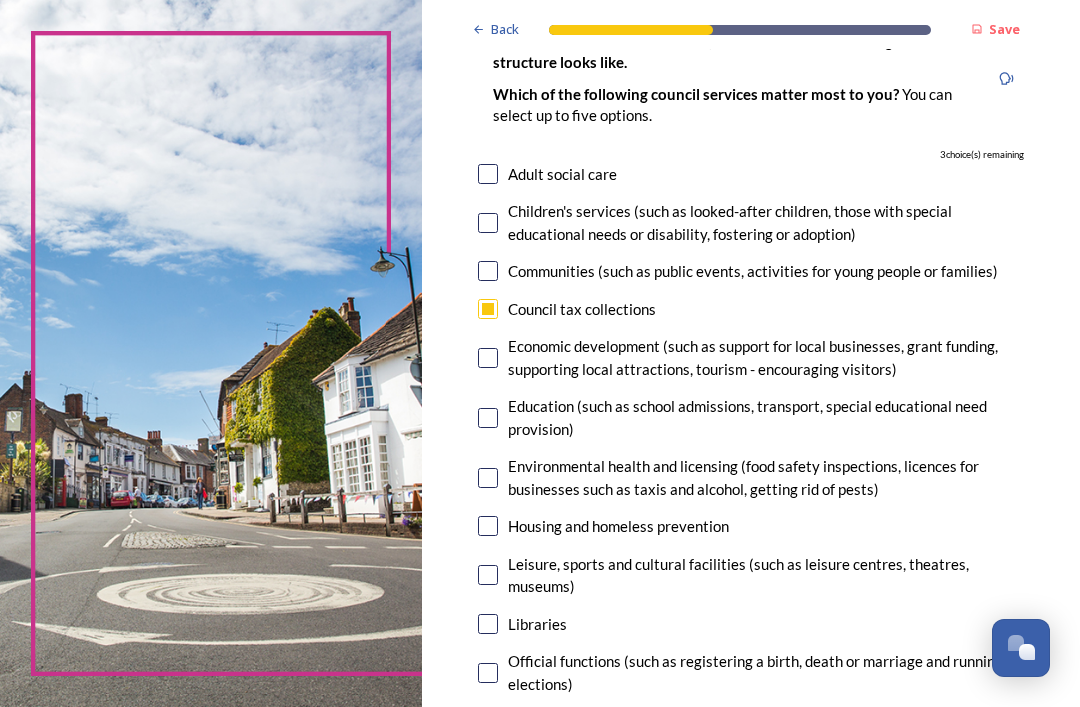 click at bounding box center [488, 309] 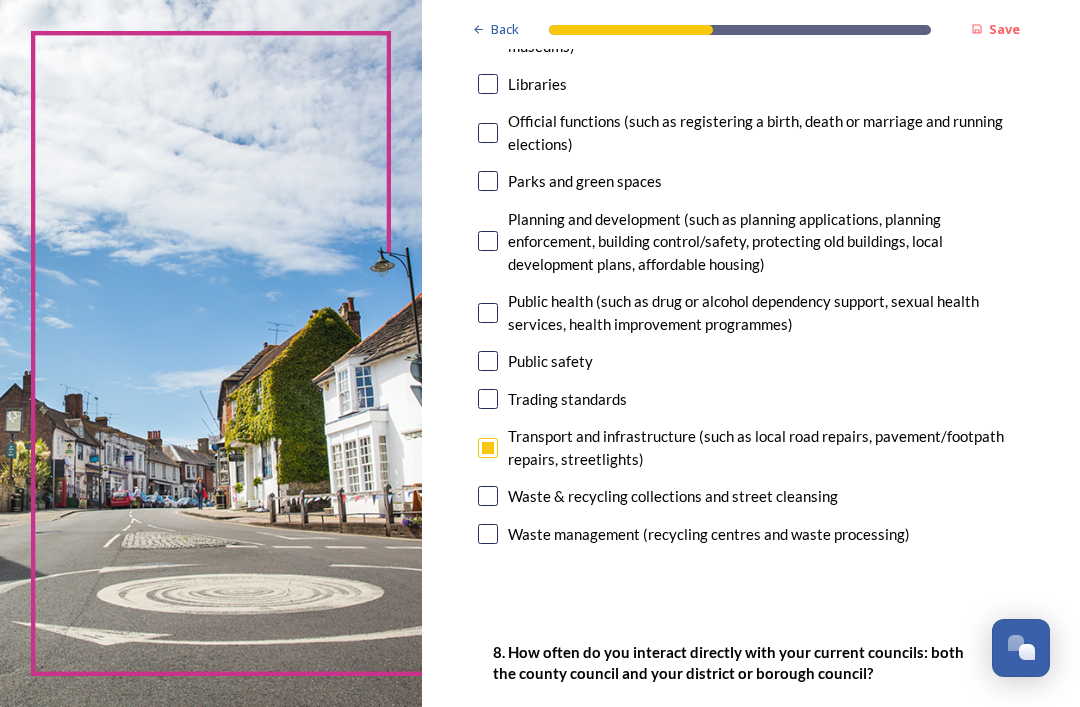 scroll, scrollTop: 706, scrollLeft: 0, axis: vertical 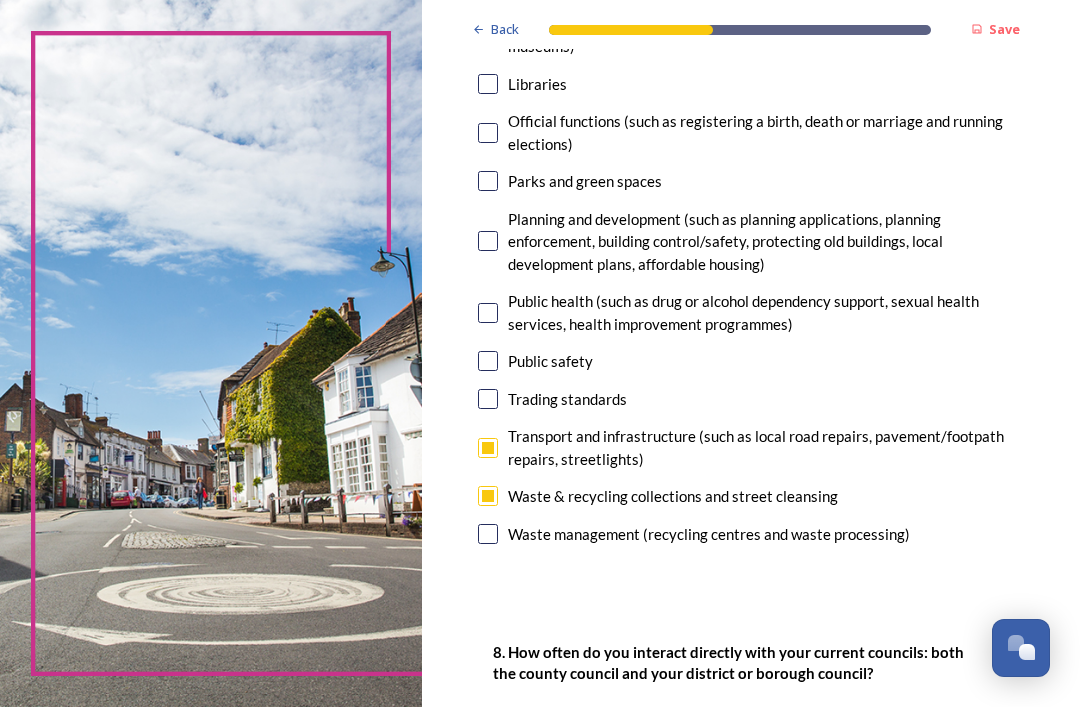 click at bounding box center (488, 181) 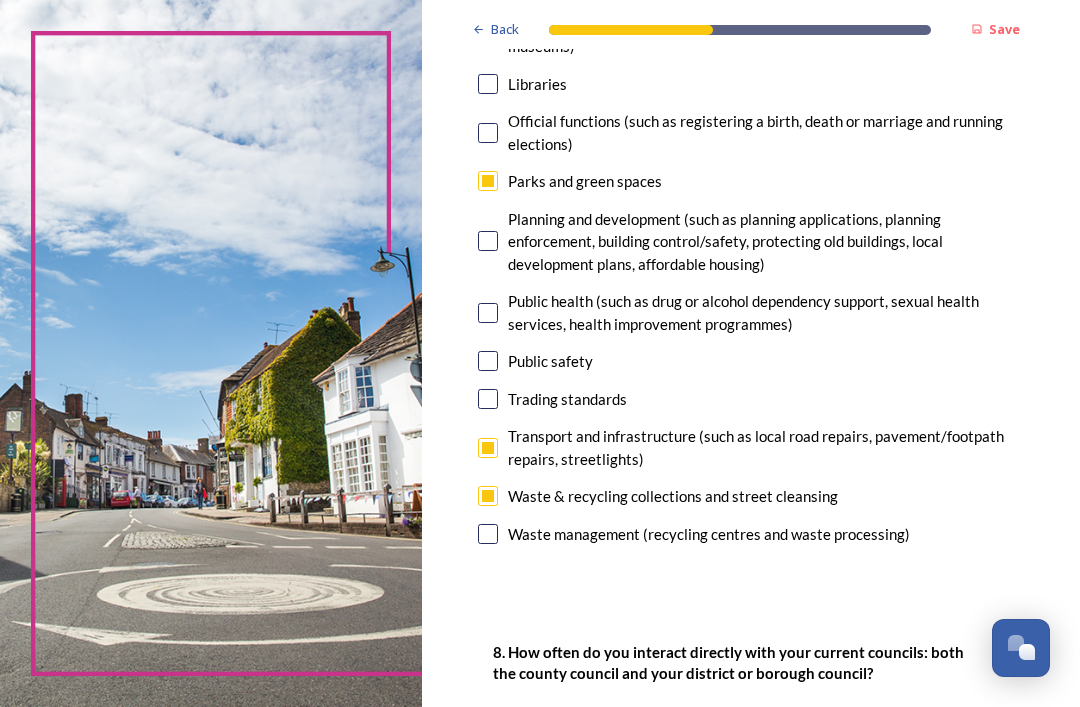click at bounding box center (488, 241) 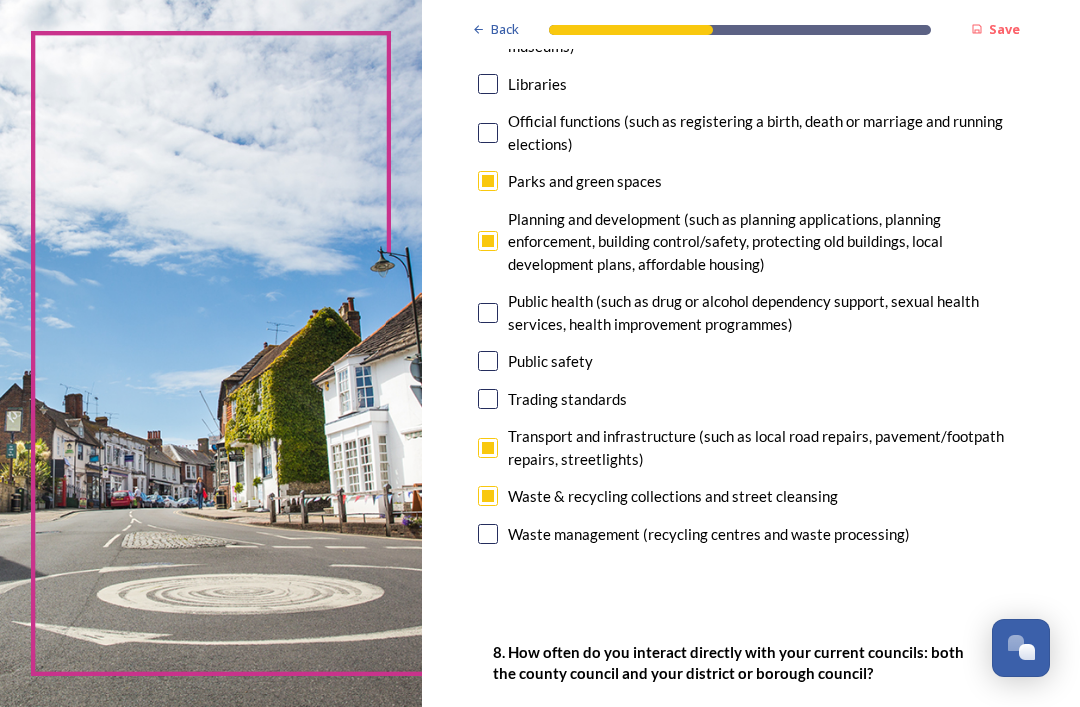 click at bounding box center [488, 361] 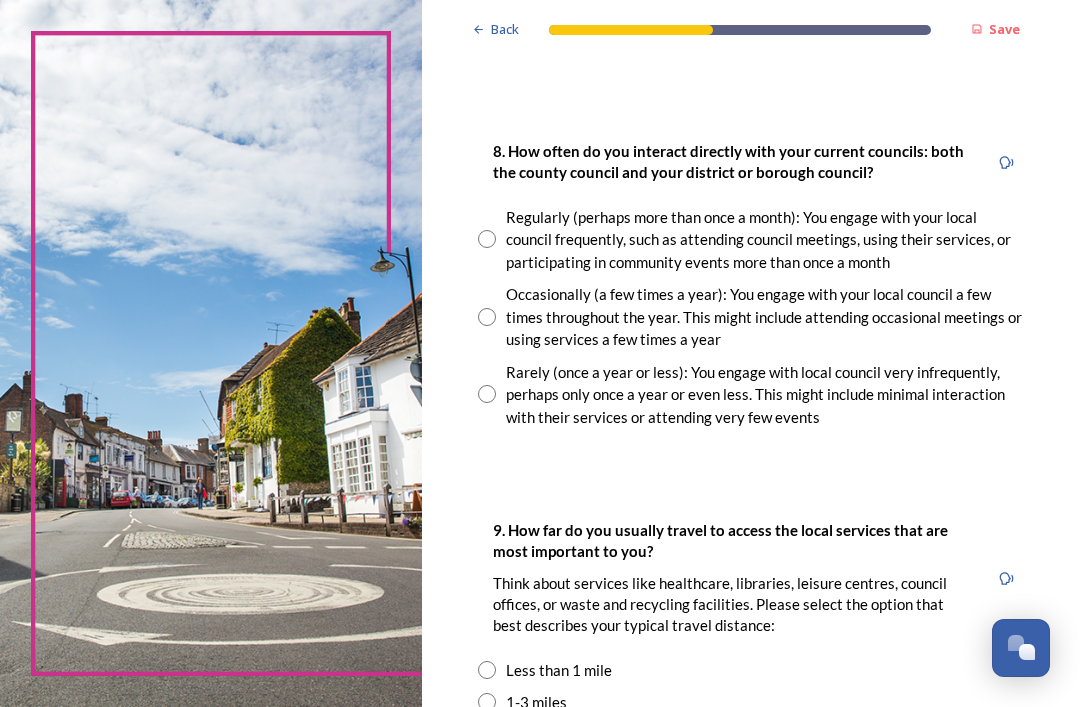 scroll, scrollTop: 1207, scrollLeft: 0, axis: vertical 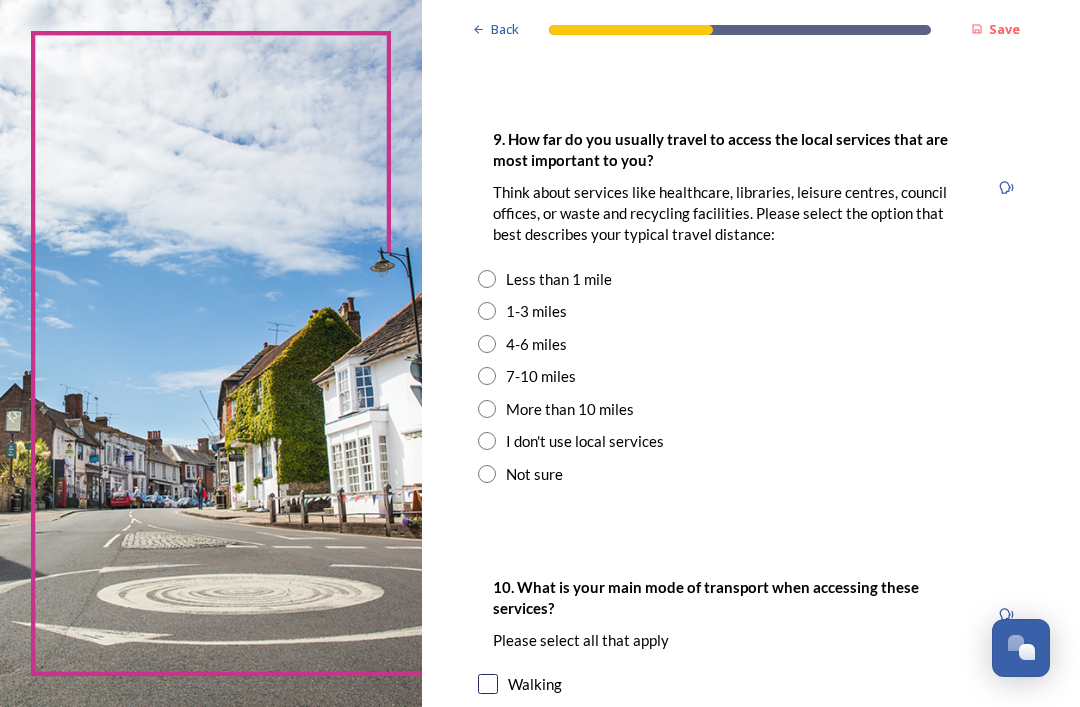 click at bounding box center (487, 409) 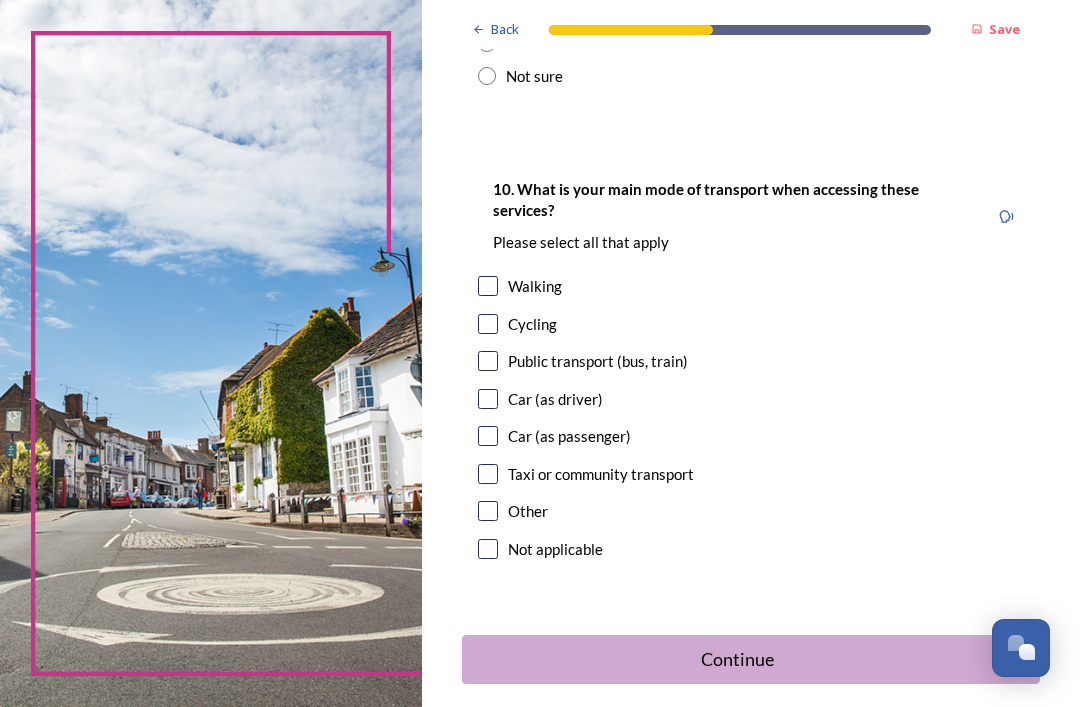 scroll, scrollTop: 1994, scrollLeft: 0, axis: vertical 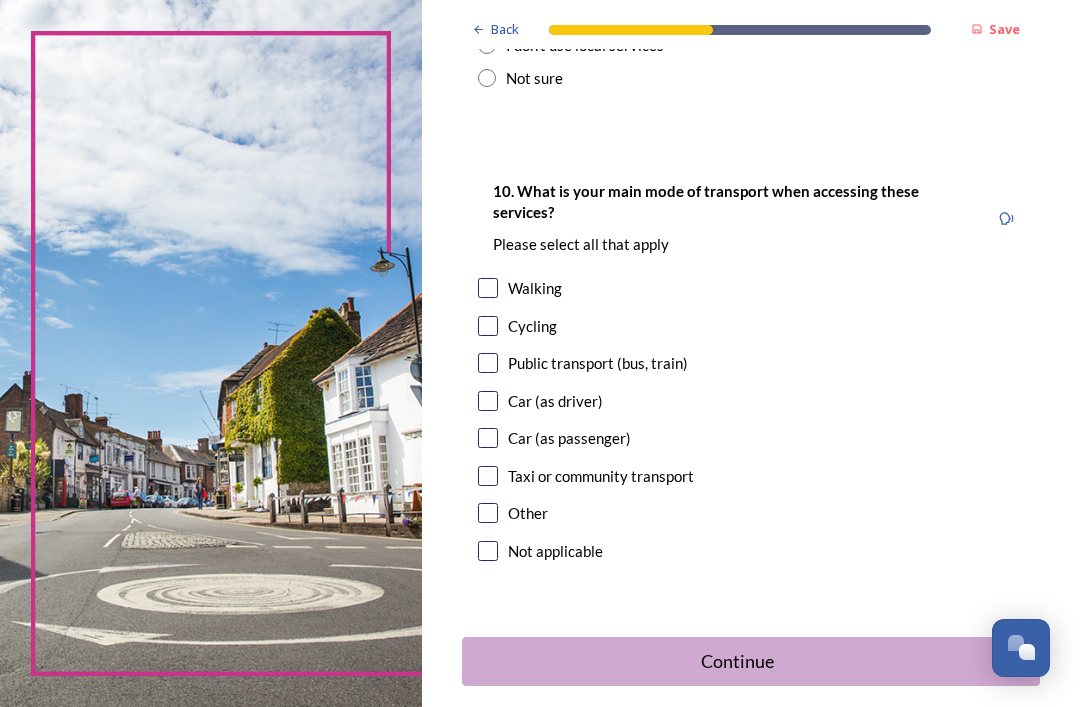 click at bounding box center (488, 438) 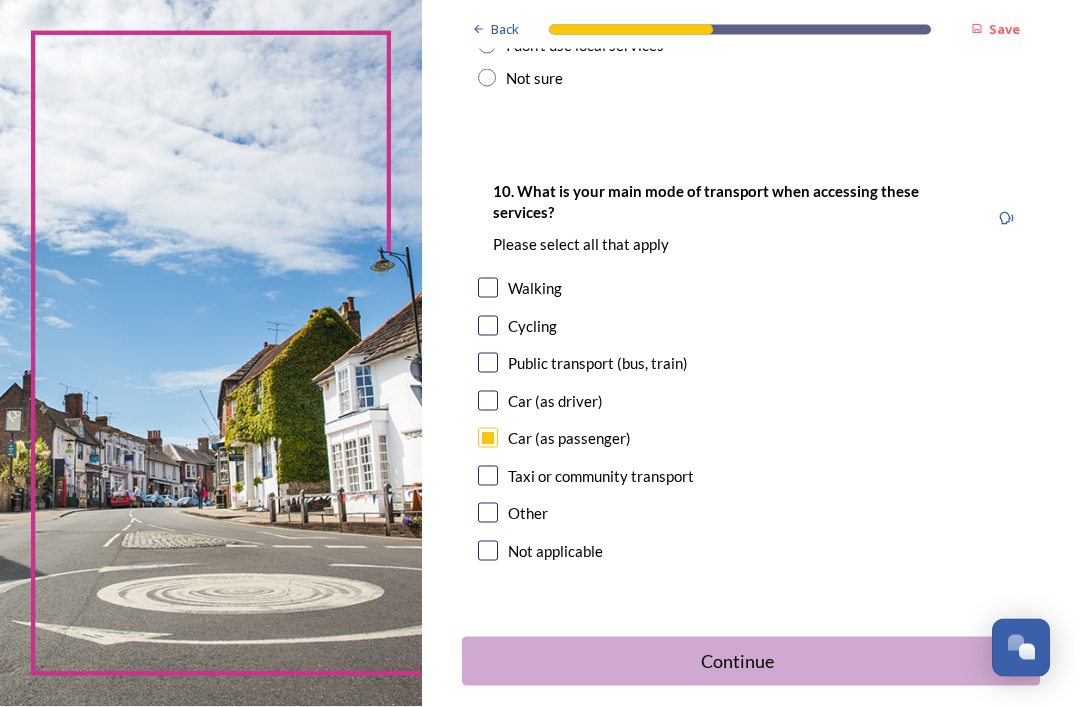 scroll, scrollTop: 64, scrollLeft: 0, axis: vertical 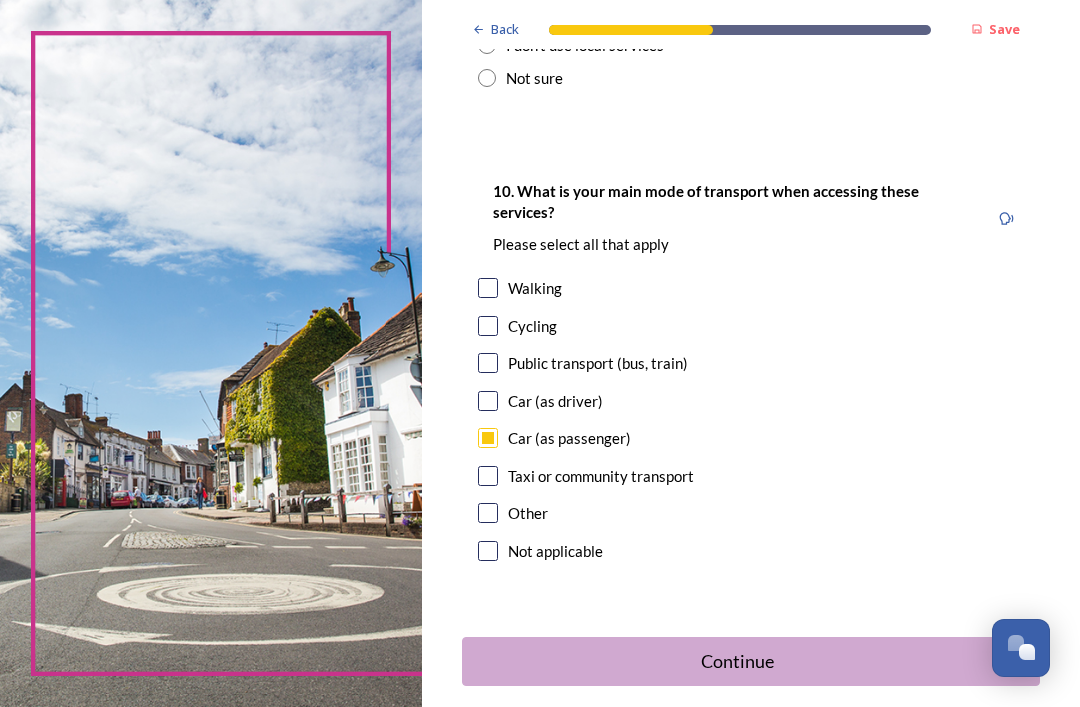 click on "Continue" at bounding box center (737, 661) 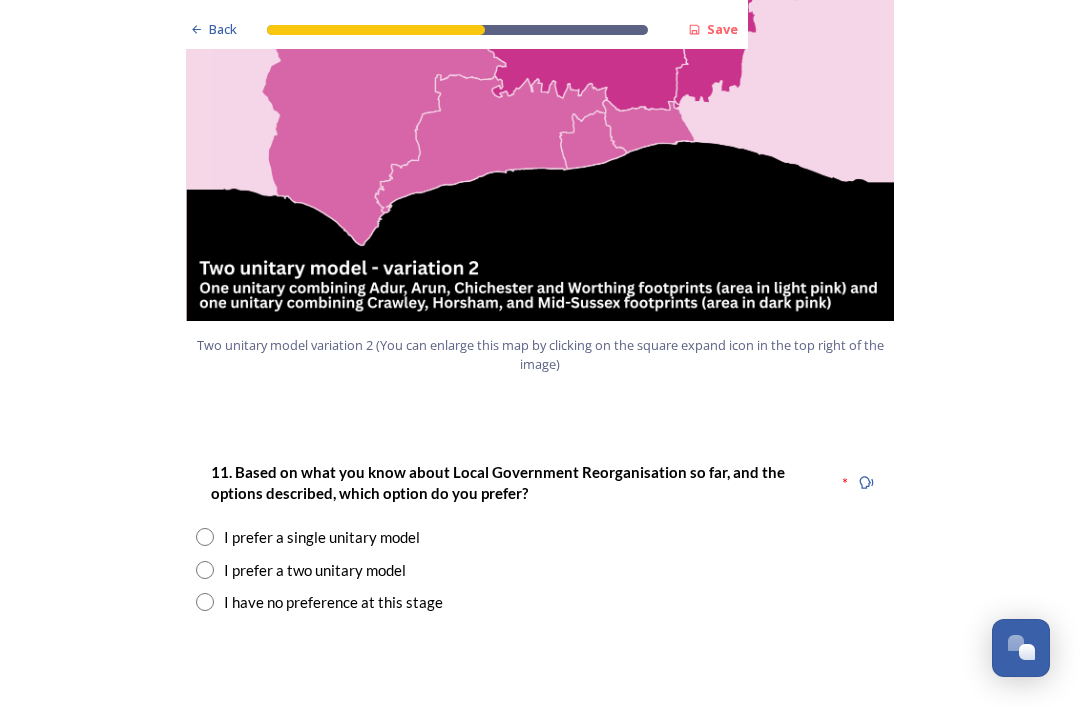 scroll, scrollTop: 2338, scrollLeft: 0, axis: vertical 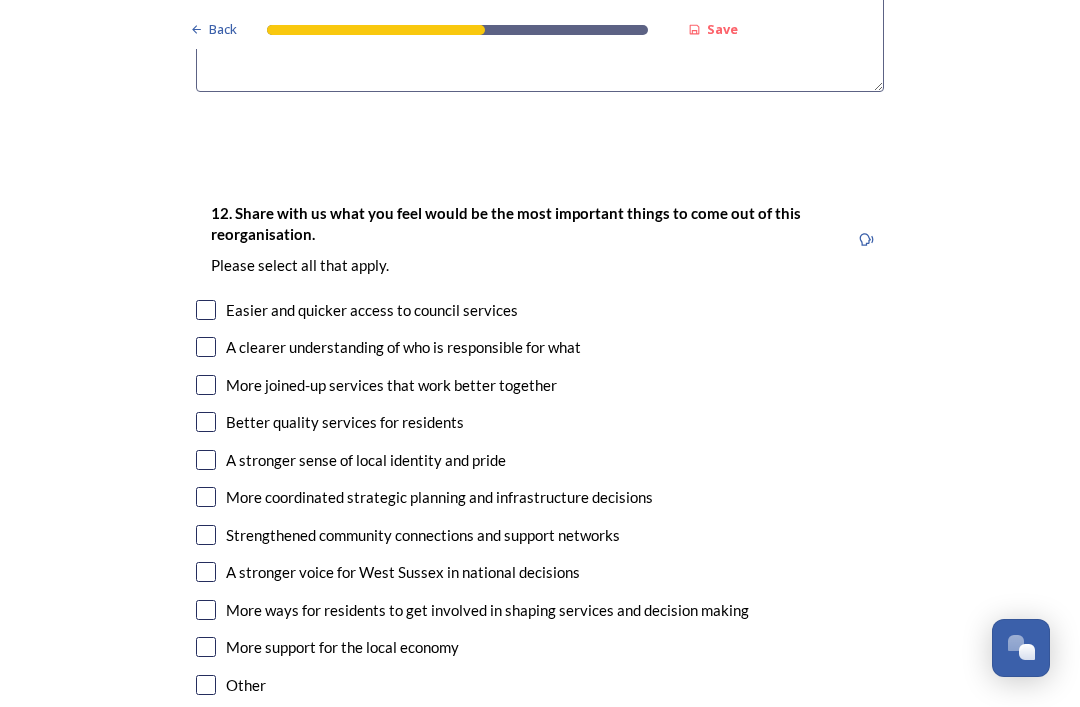 click at bounding box center (206, 347) 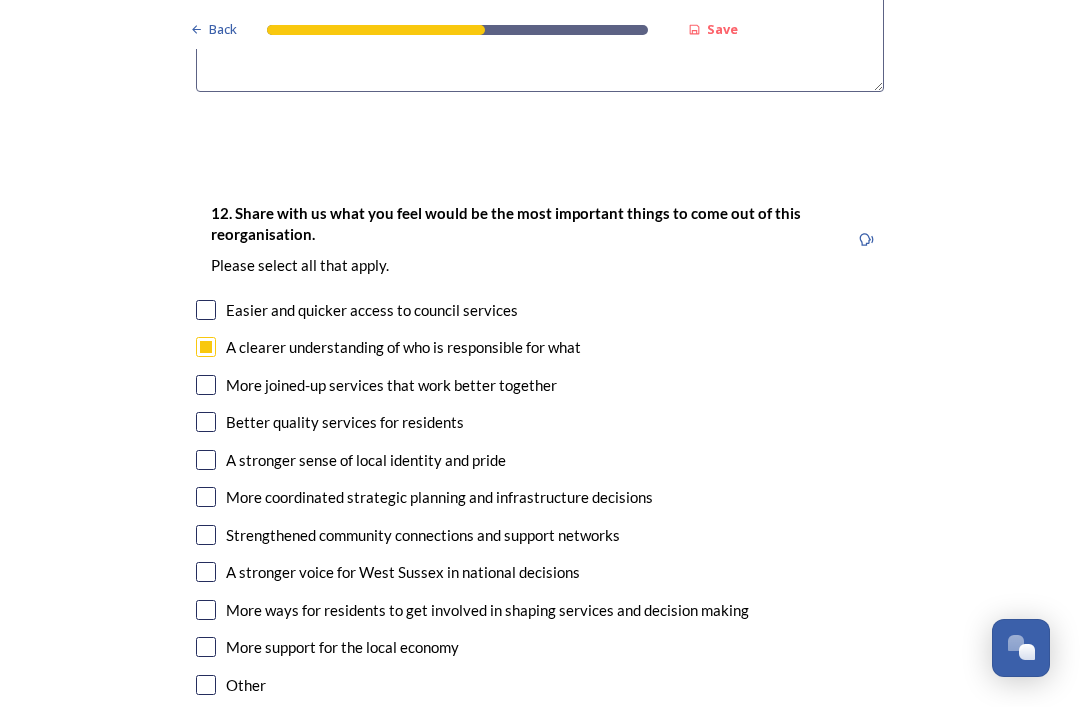 click at bounding box center [206, 385] 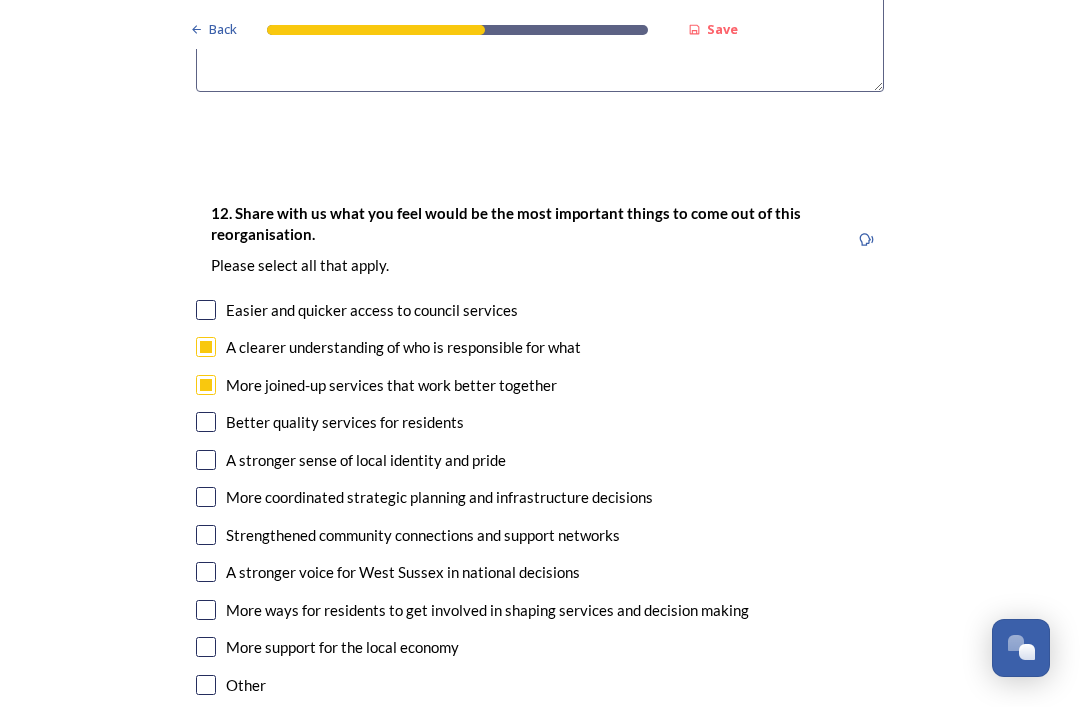 click at bounding box center (206, 422) 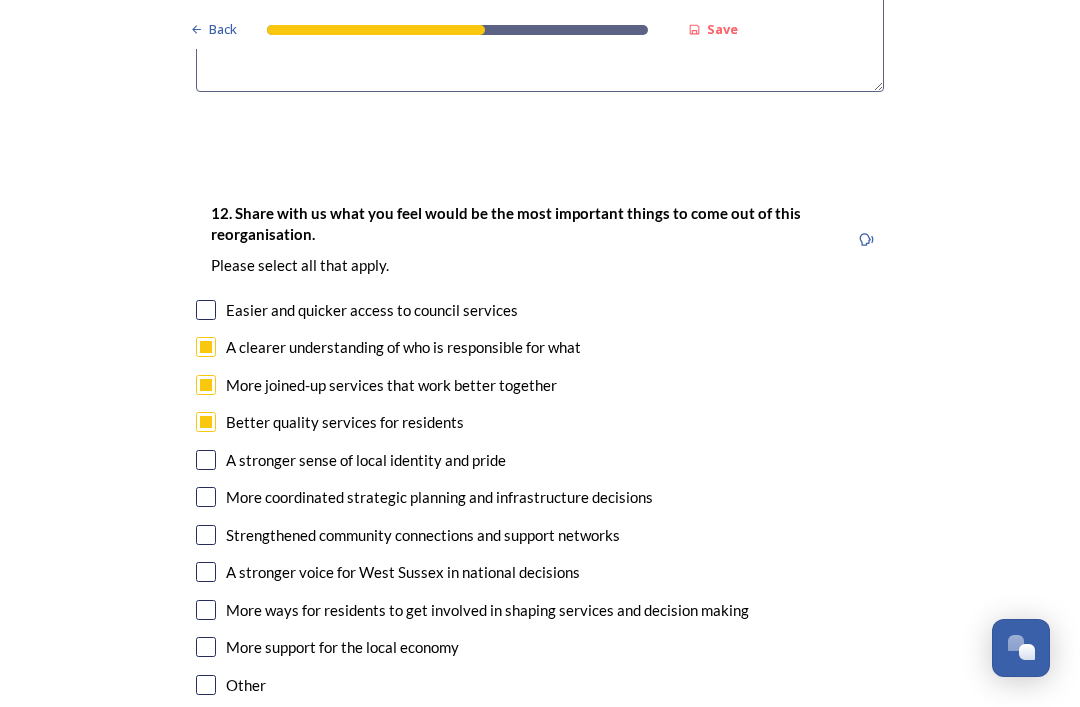 click at bounding box center [206, 460] 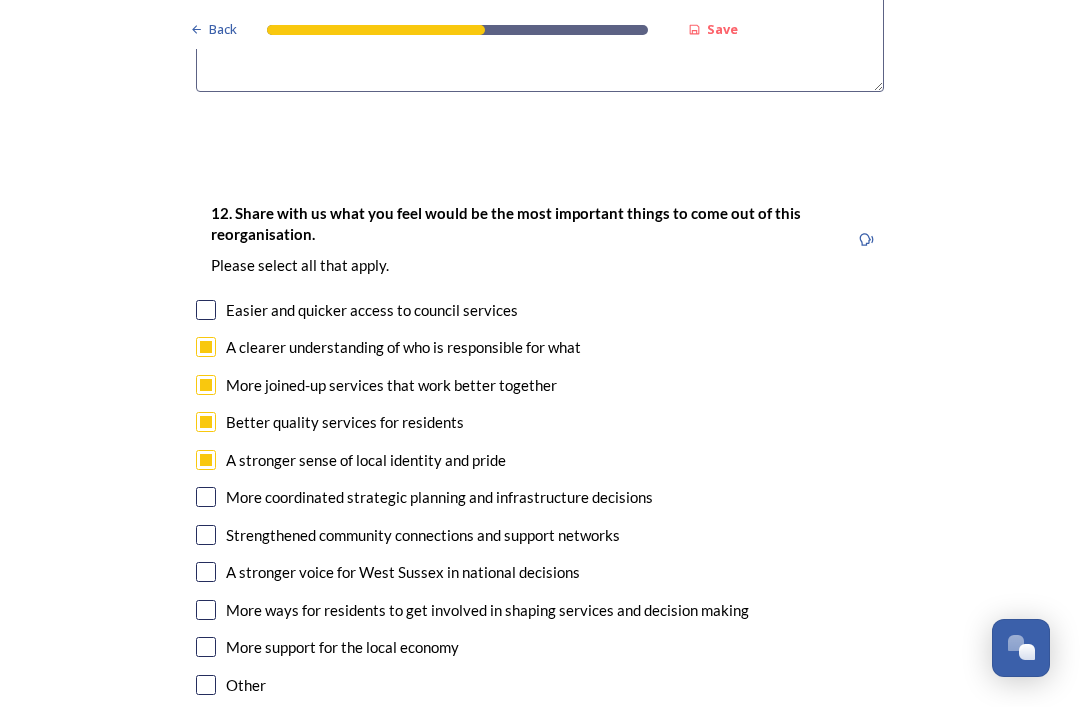 click at bounding box center [206, 497] 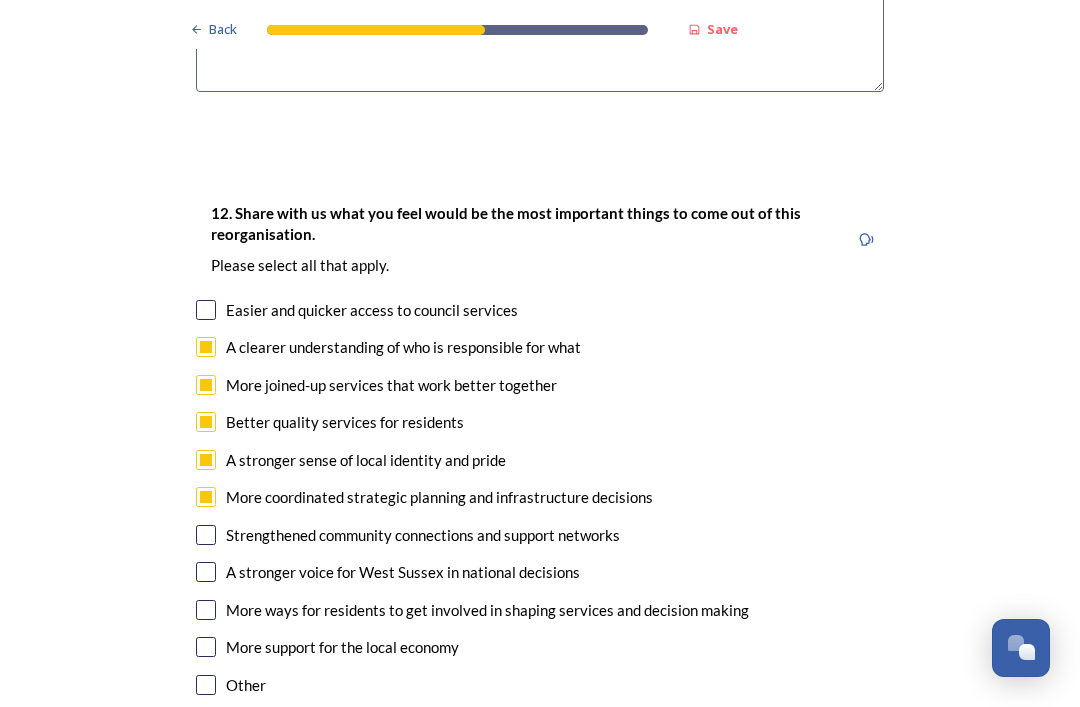 click at bounding box center [206, 572] 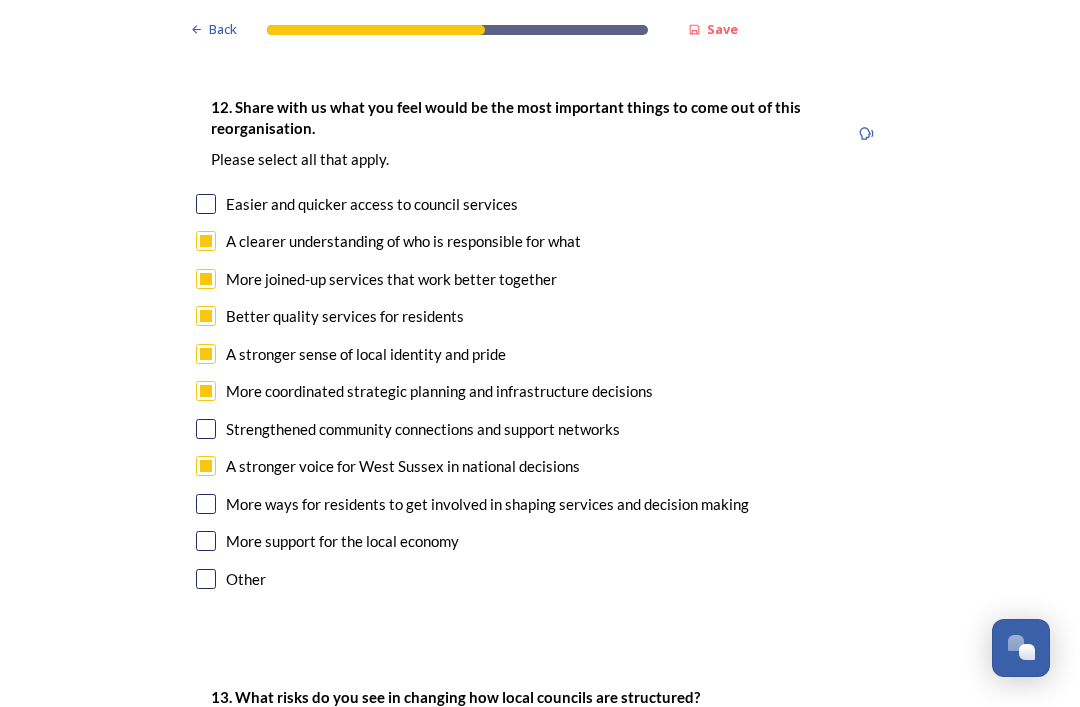 scroll, scrollTop: 3378, scrollLeft: 0, axis: vertical 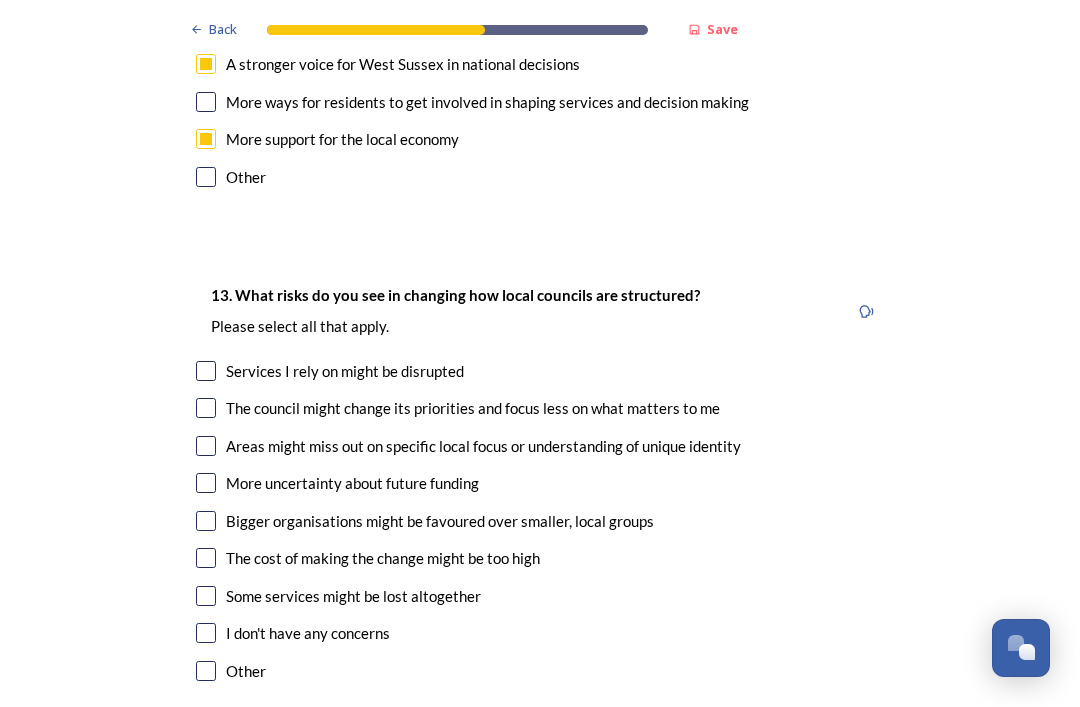 click at bounding box center [206, 408] 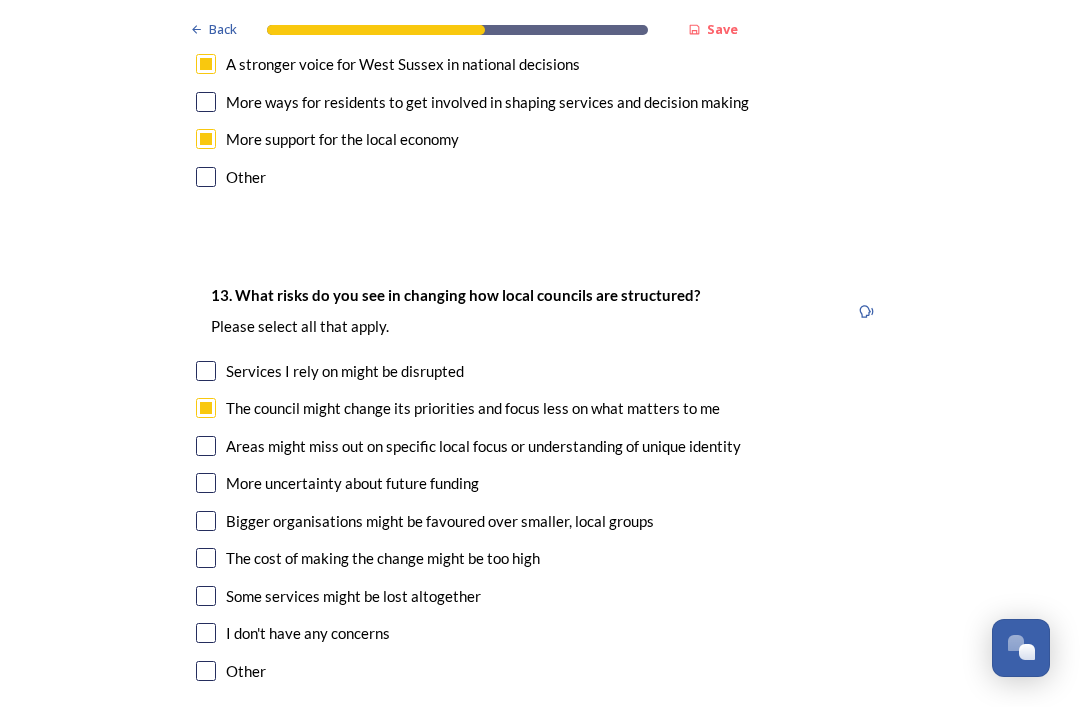 click at bounding box center (206, 446) 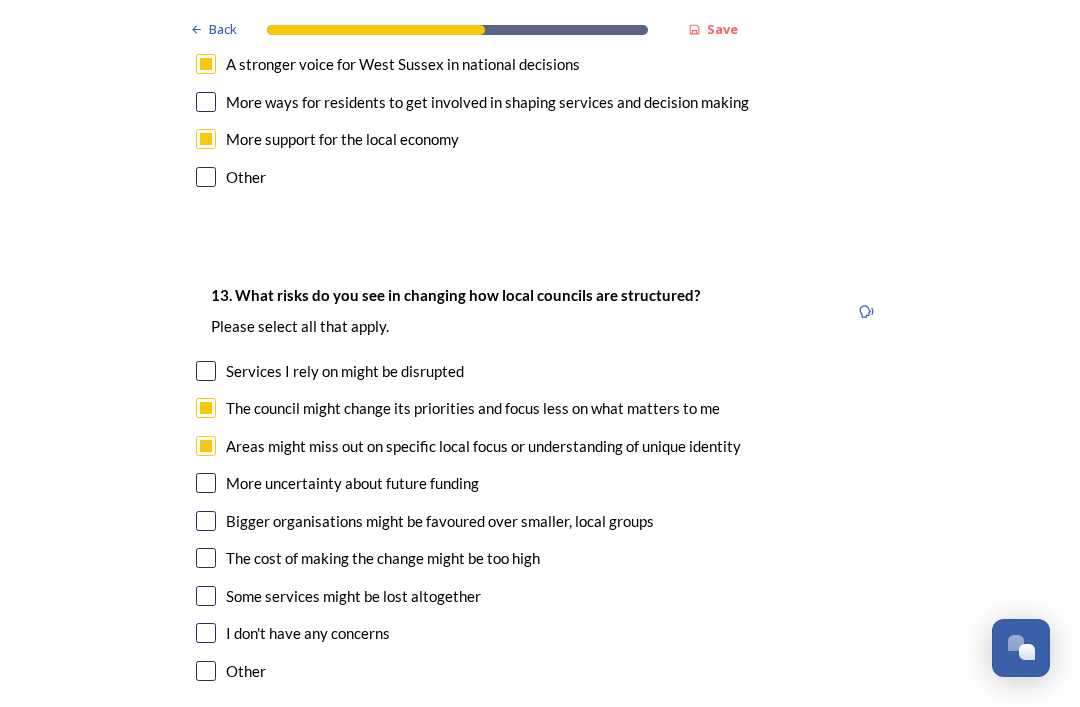 click at bounding box center (206, 483) 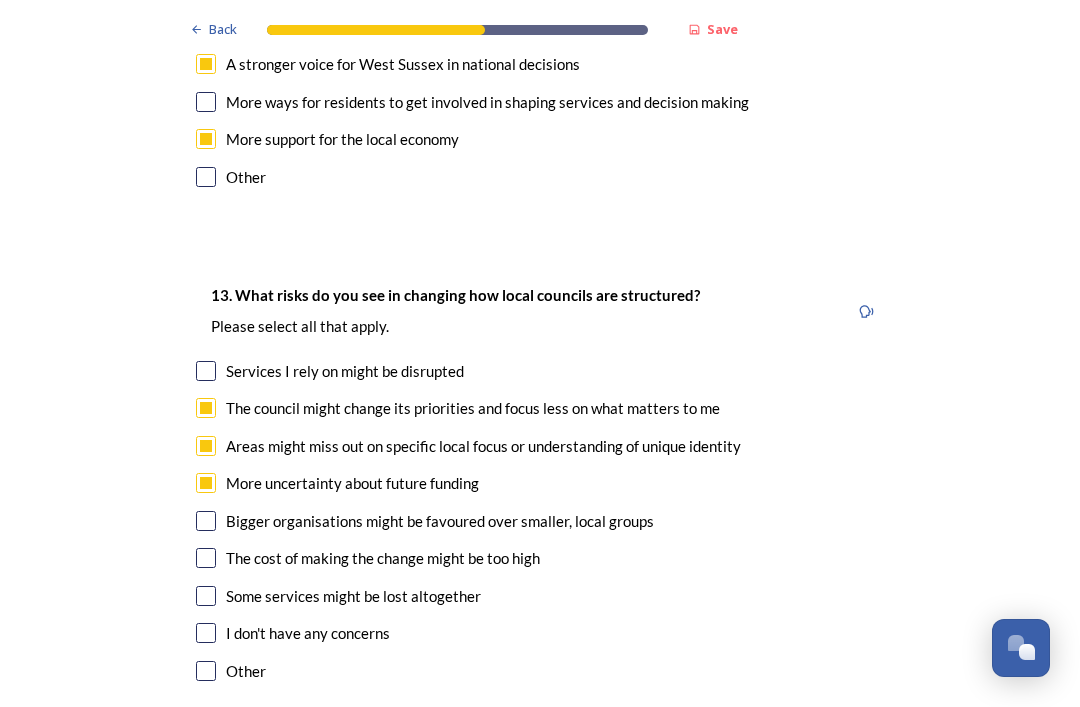 click on "Bigger organisations might be favoured over smaller, local groups" at bounding box center [540, 521] 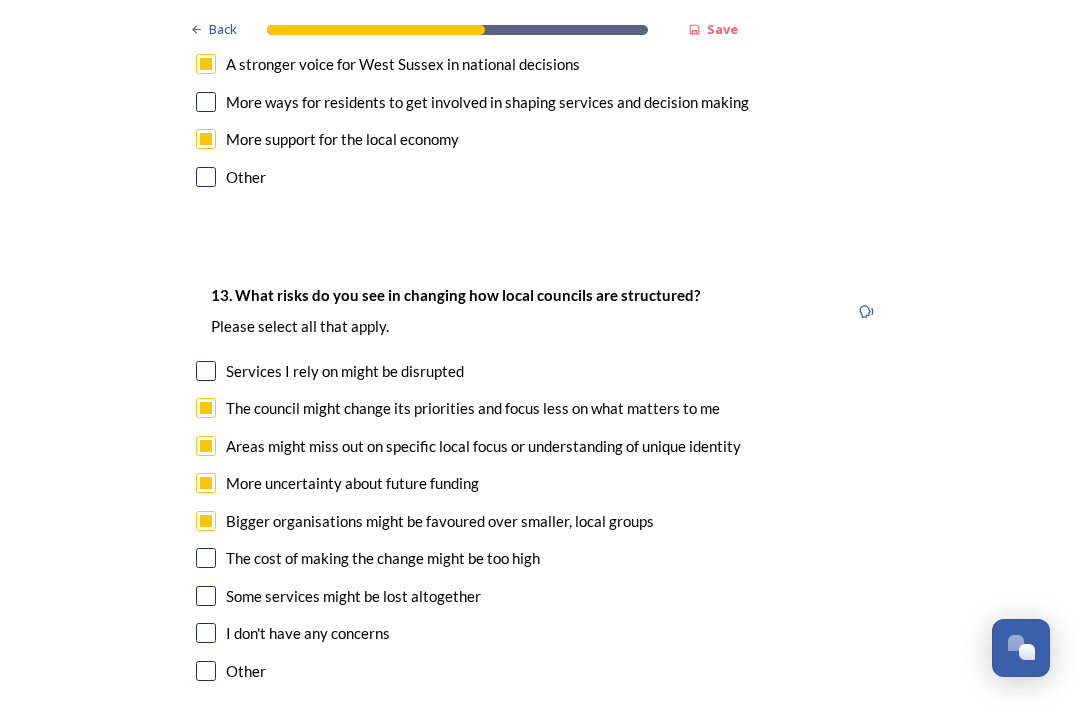 checkbox on "true" 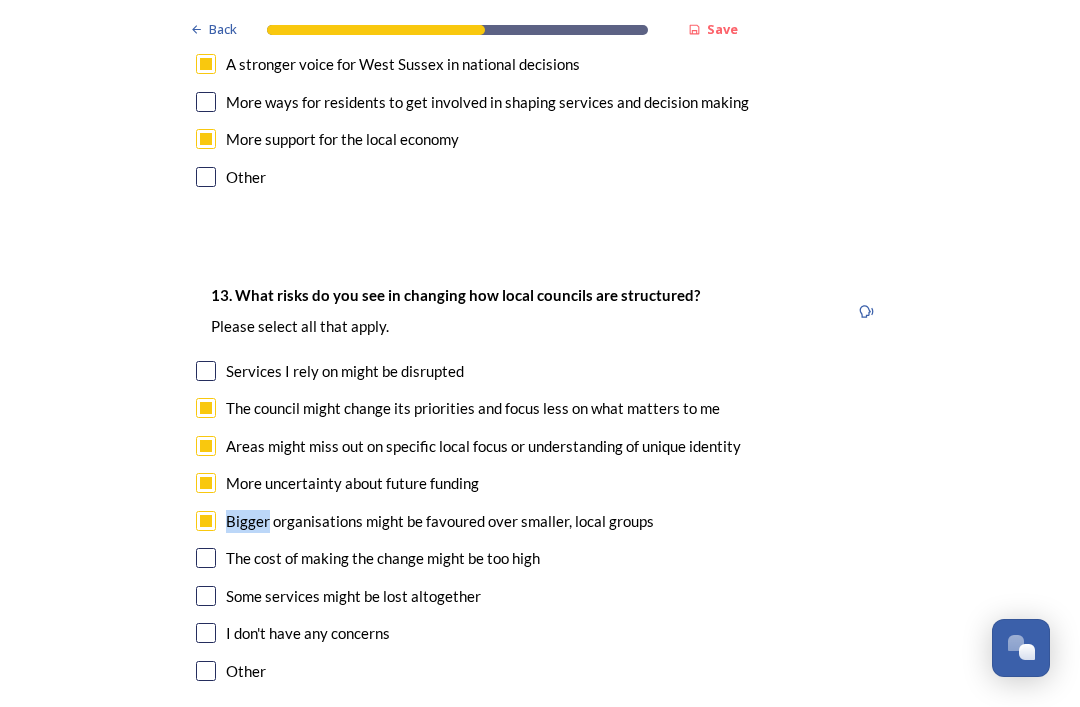 click at bounding box center (206, 558) 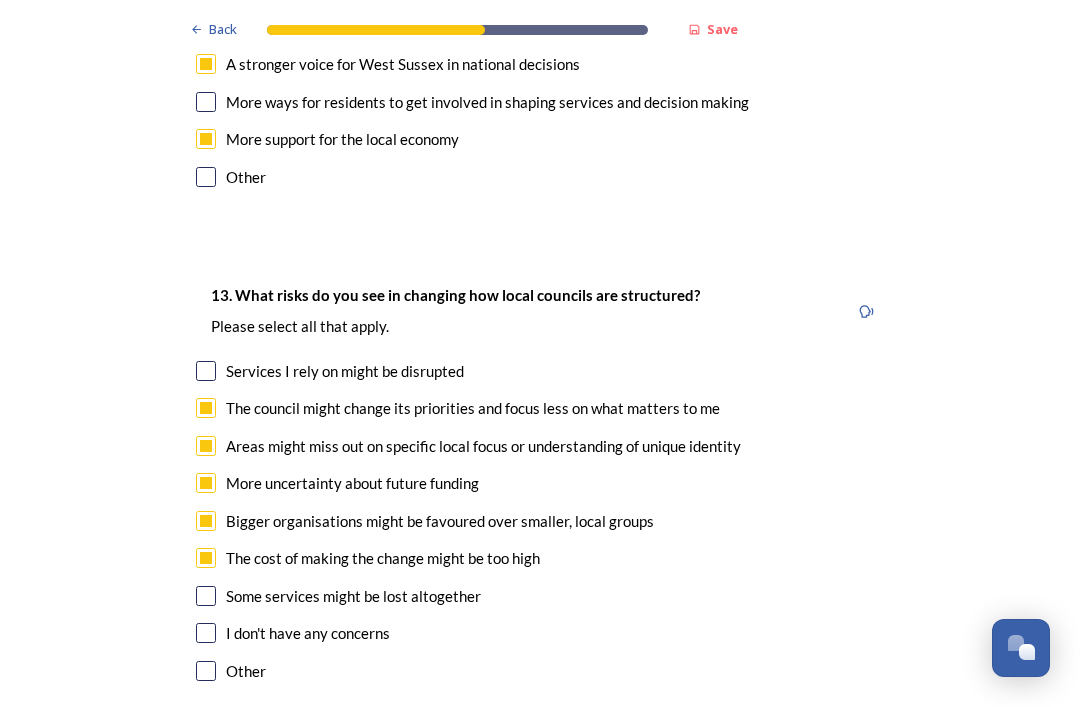 click at bounding box center (206, 596) 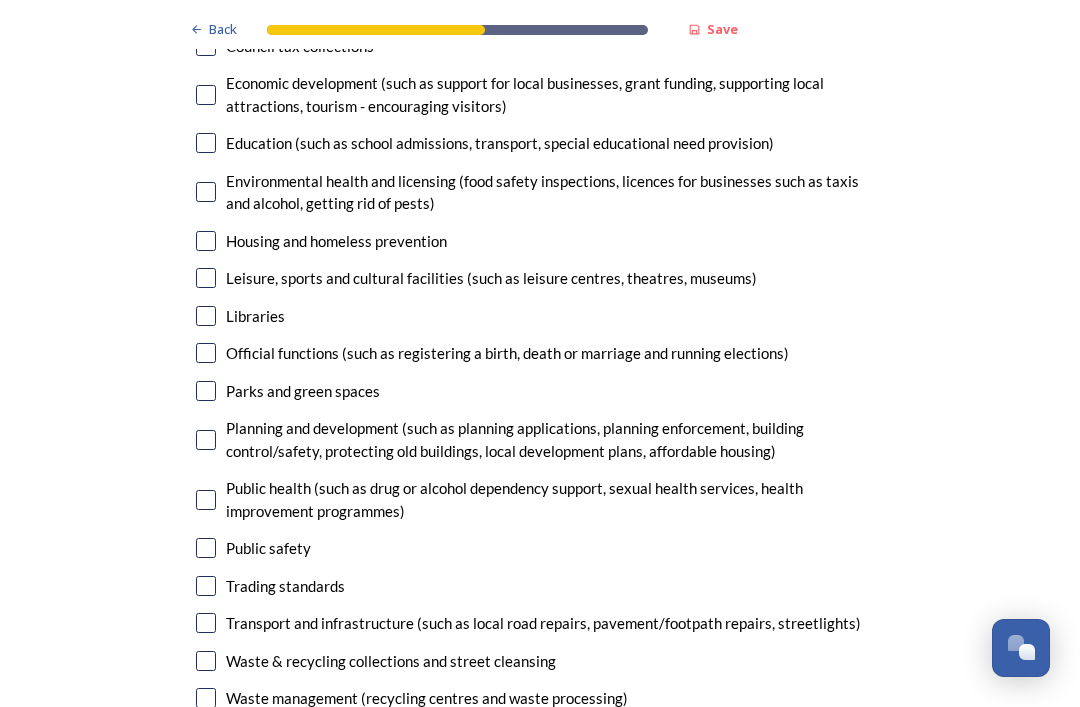 scroll, scrollTop: 4791, scrollLeft: 0, axis: vertical 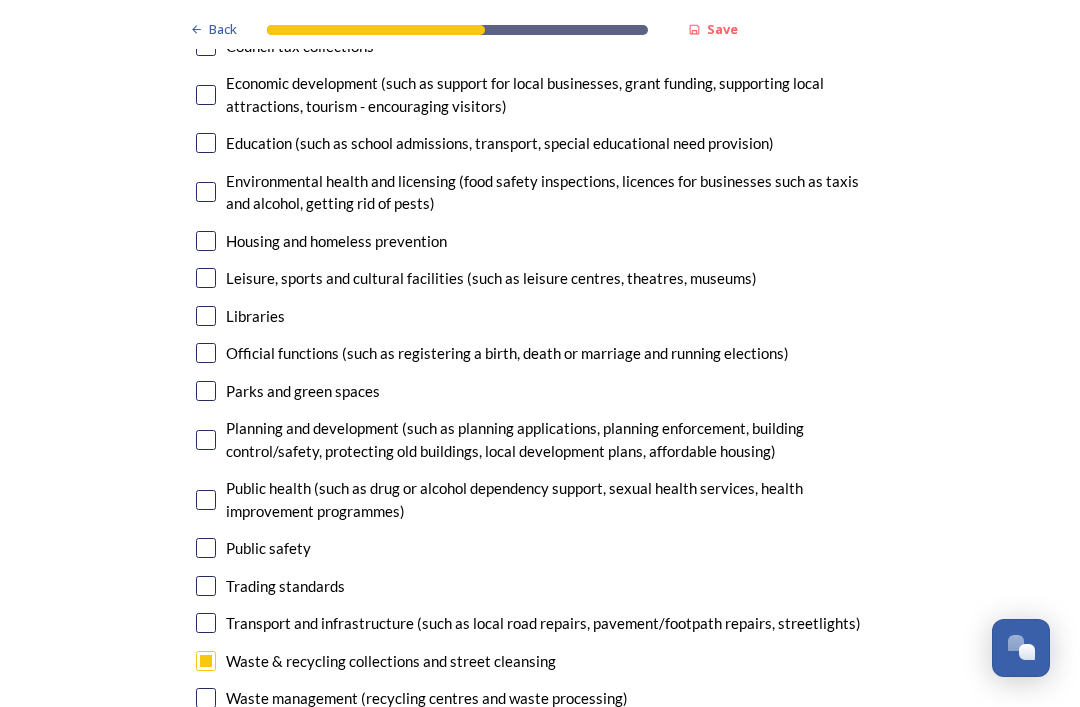 click at bounding box center [206, 391] 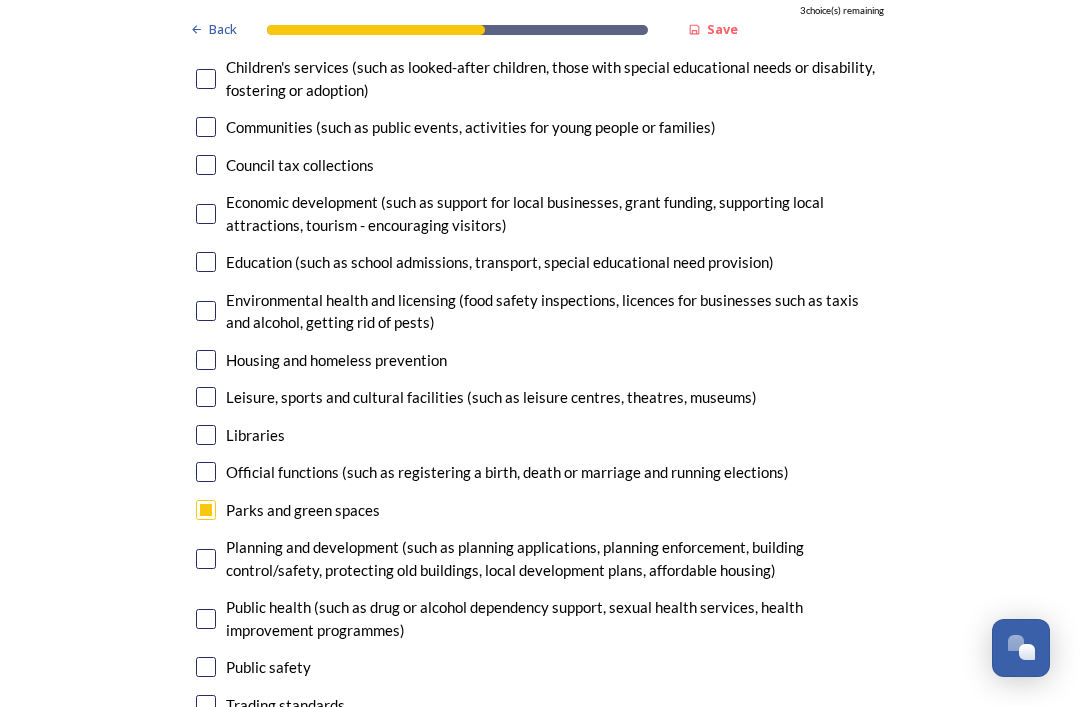 scroll, scrollTop: 4672, scrollLeft: 0, axis: vertical 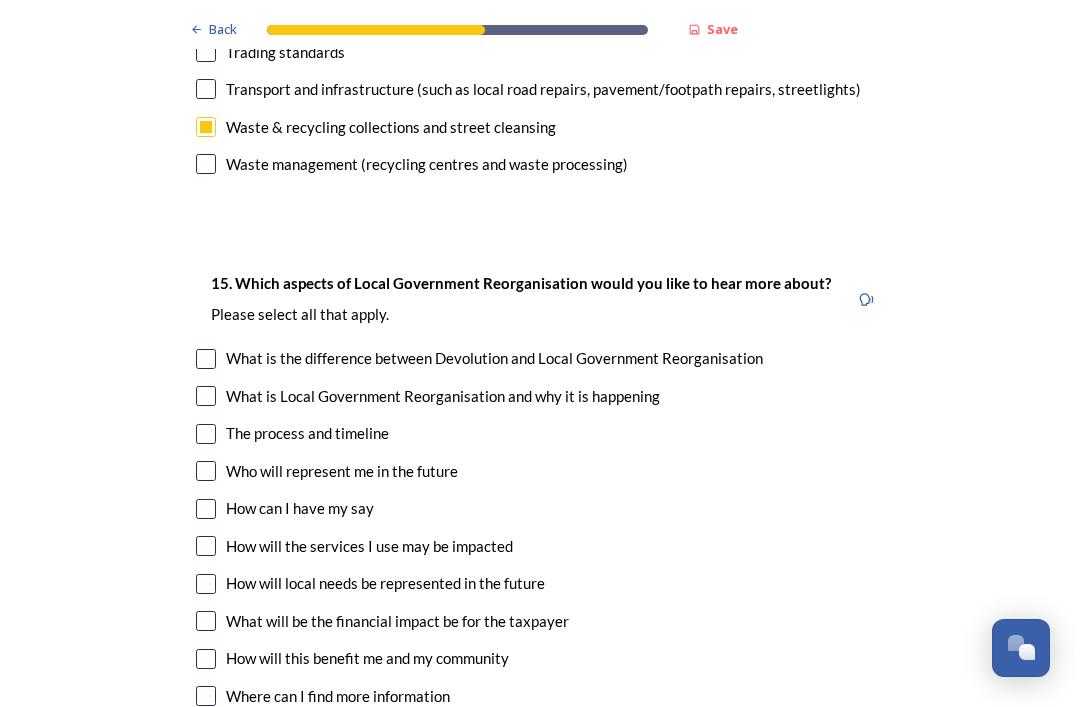click at bounding box center (206, 584) 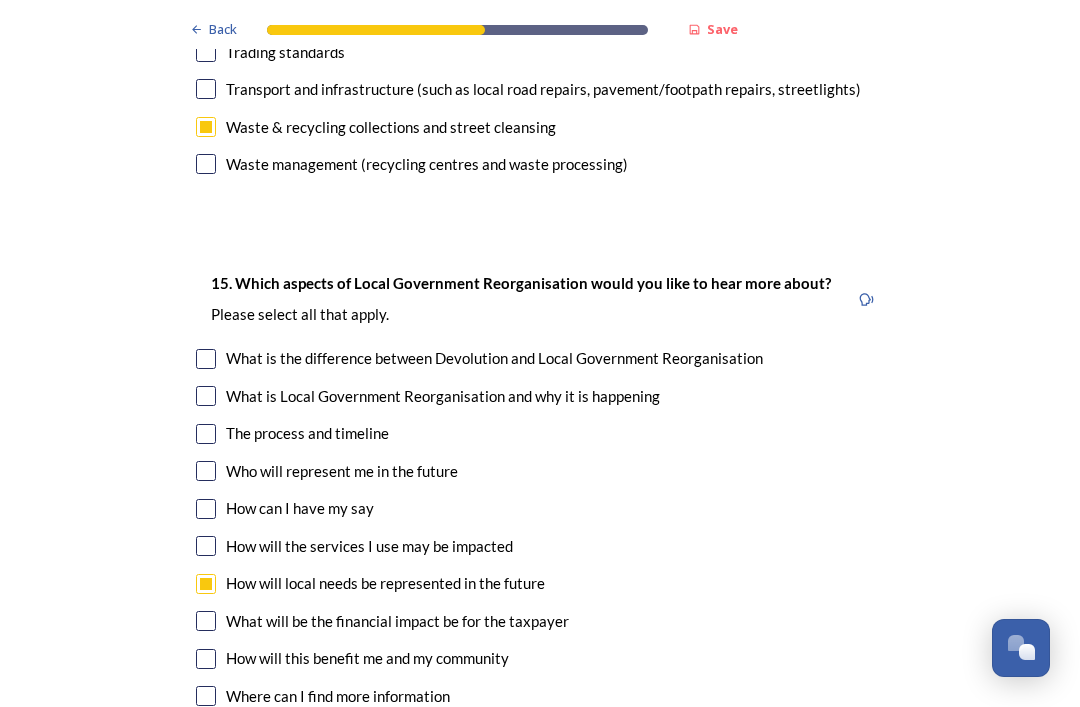 click at bounding box center [206, 621] 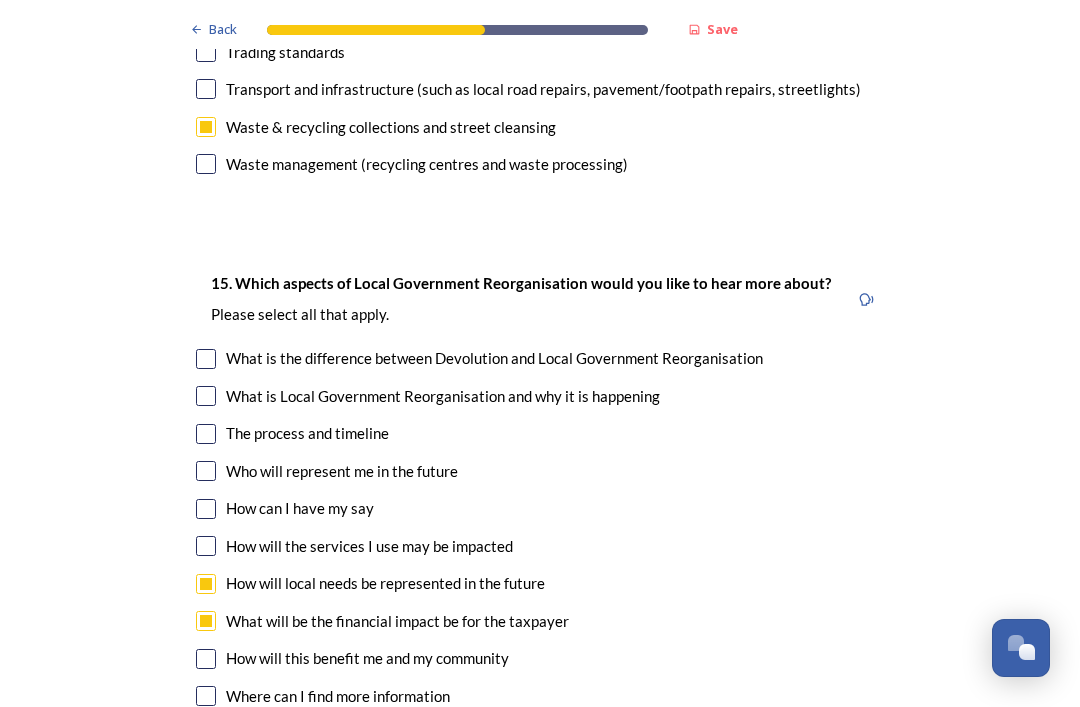 click at bounding box center (206, 659) 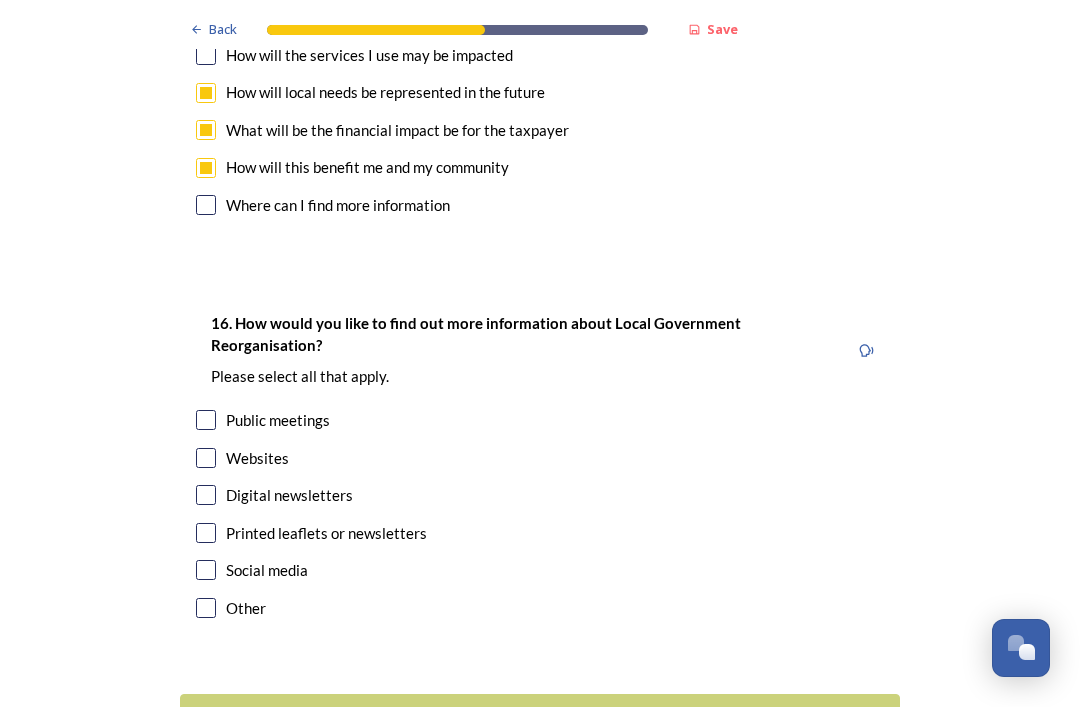 scroll, scrollTop: 5815, scrollLeft: 0, axis: vertical 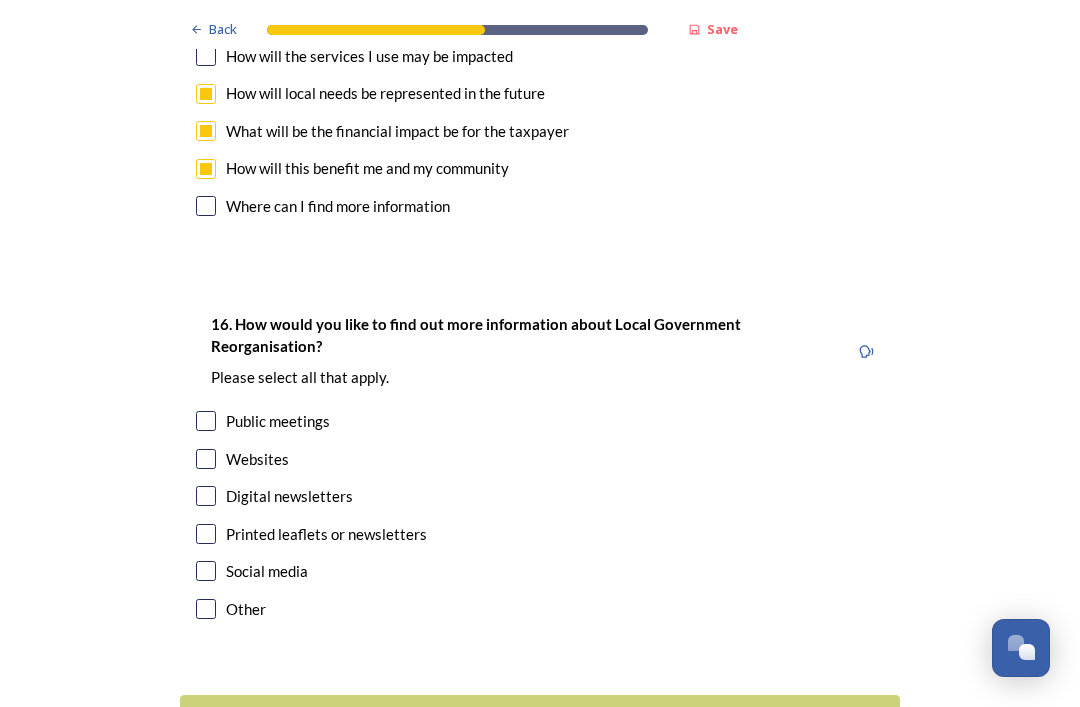 click at bounding box center (206, 459) 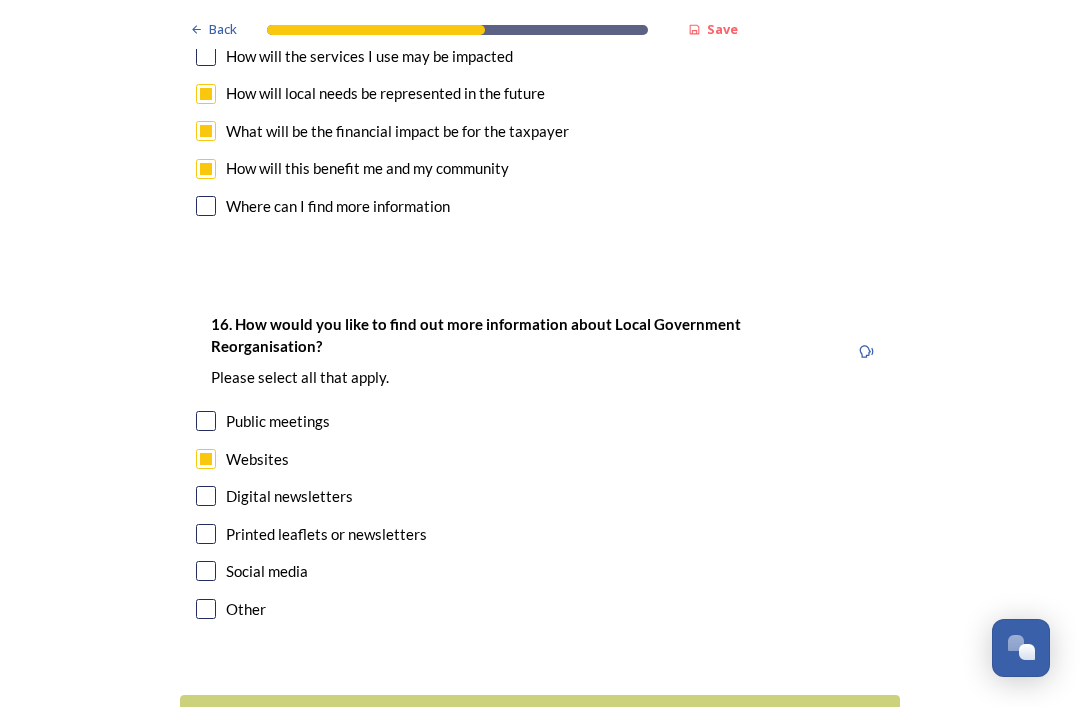 click on "Continue" at bounding box center [526, 719] 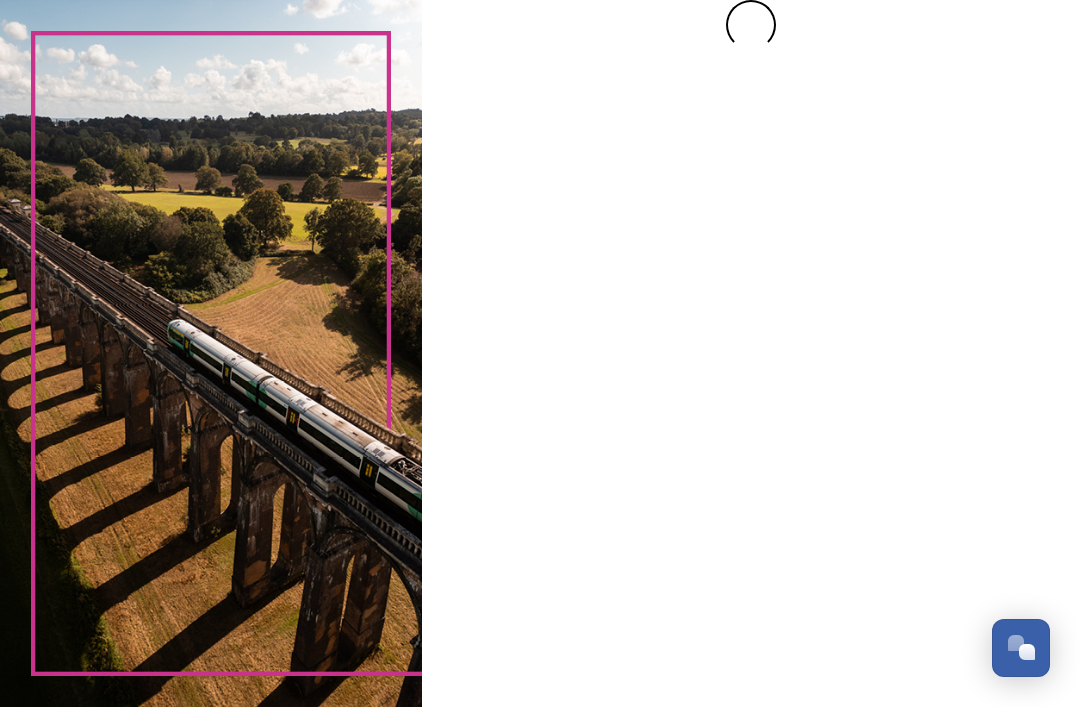 scroll, scrollTop: 0, scrollLeft: 0, axis: both 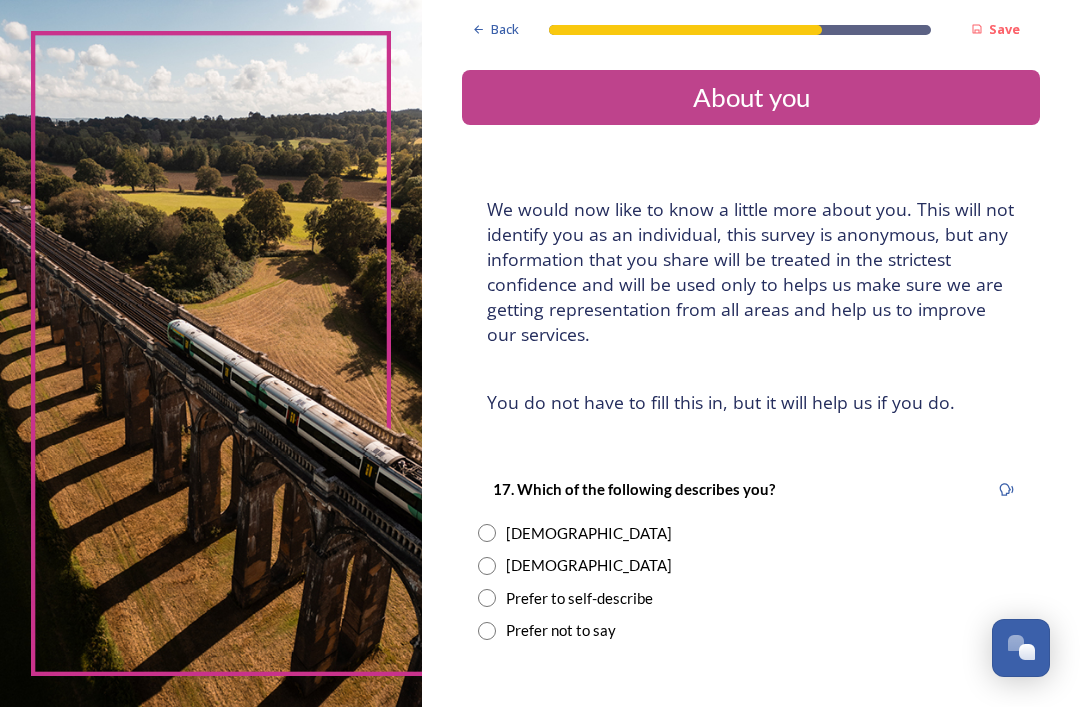 click at bounding box center [487, 533] 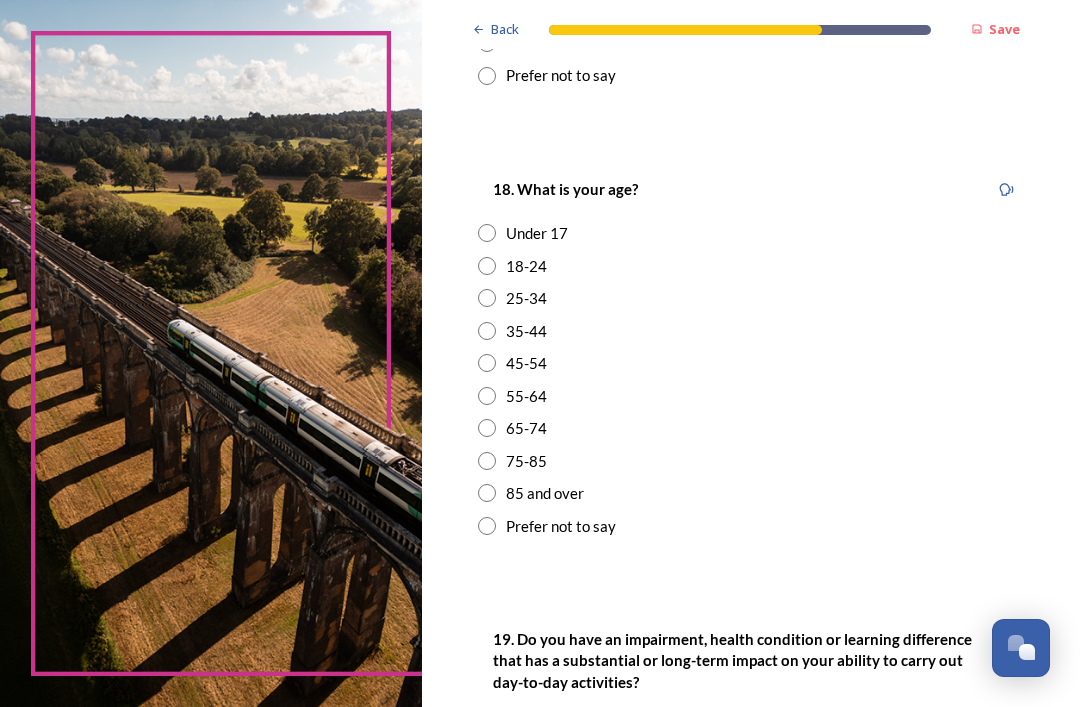 scroll, scrollTop: 555, scrollLeft: 0, axis: vertical 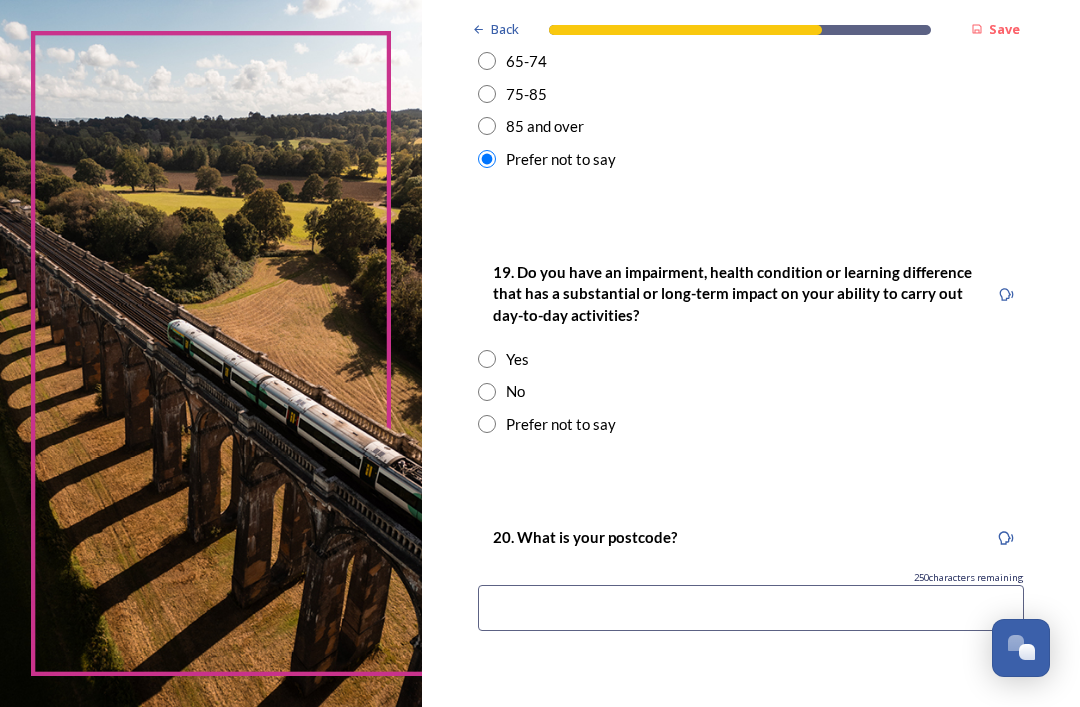 click at bounding box center [487, 392] 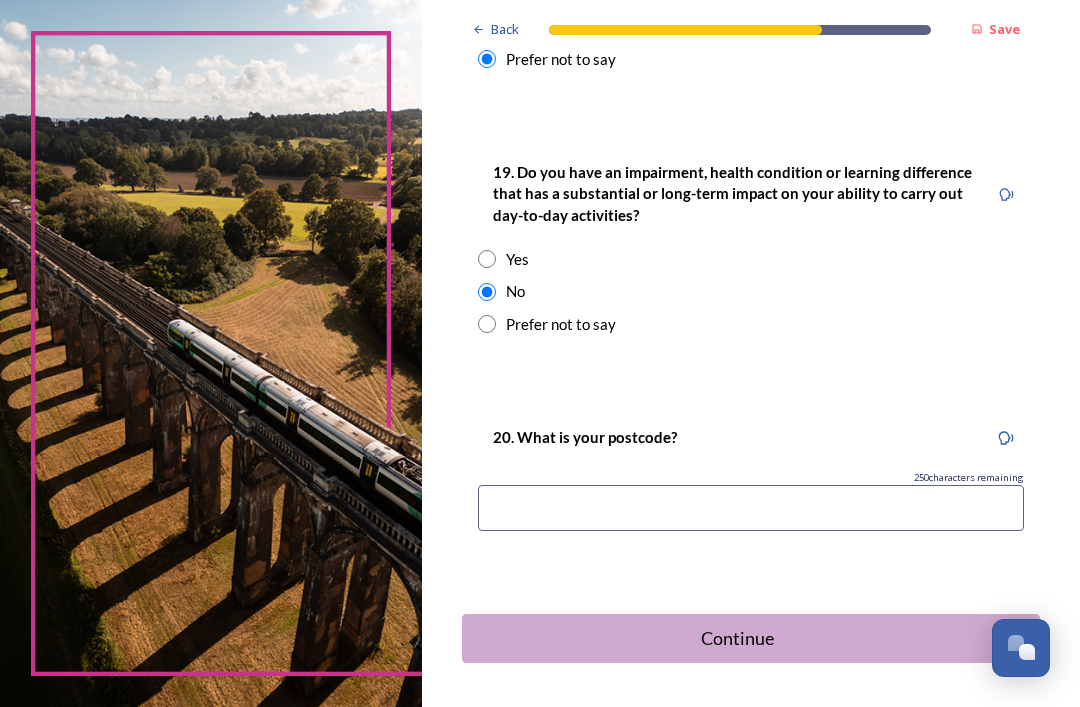 scroll, scrollTop: 1018, scrollLeft: 0, axis: vertical 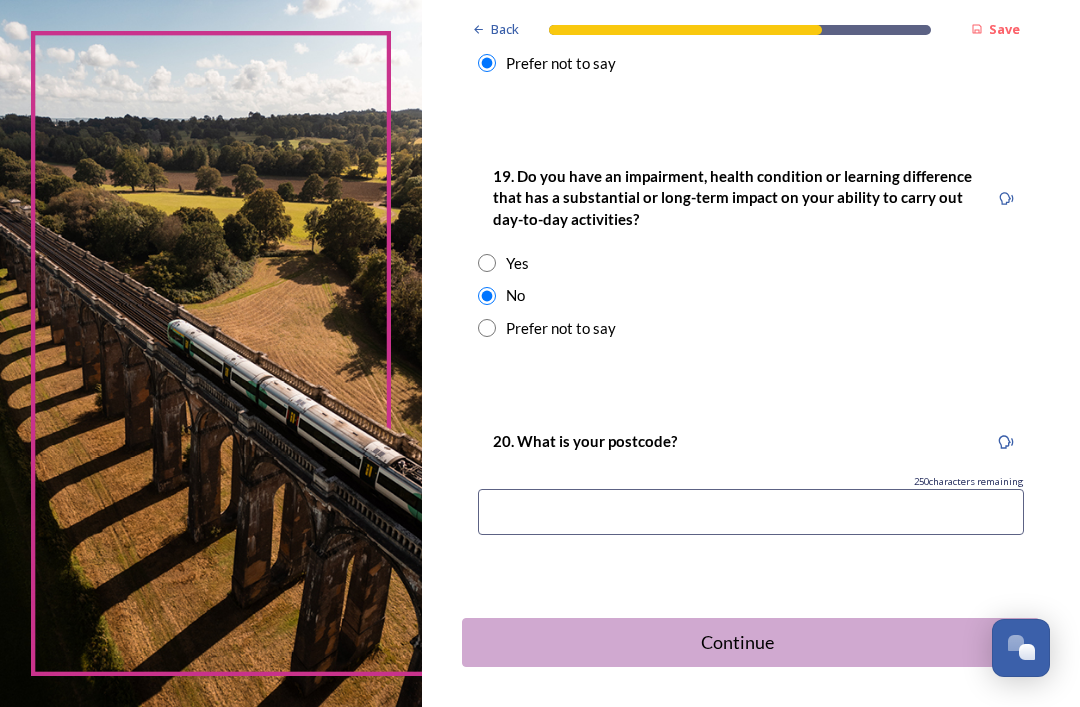 click at bounding box center [751, 512] 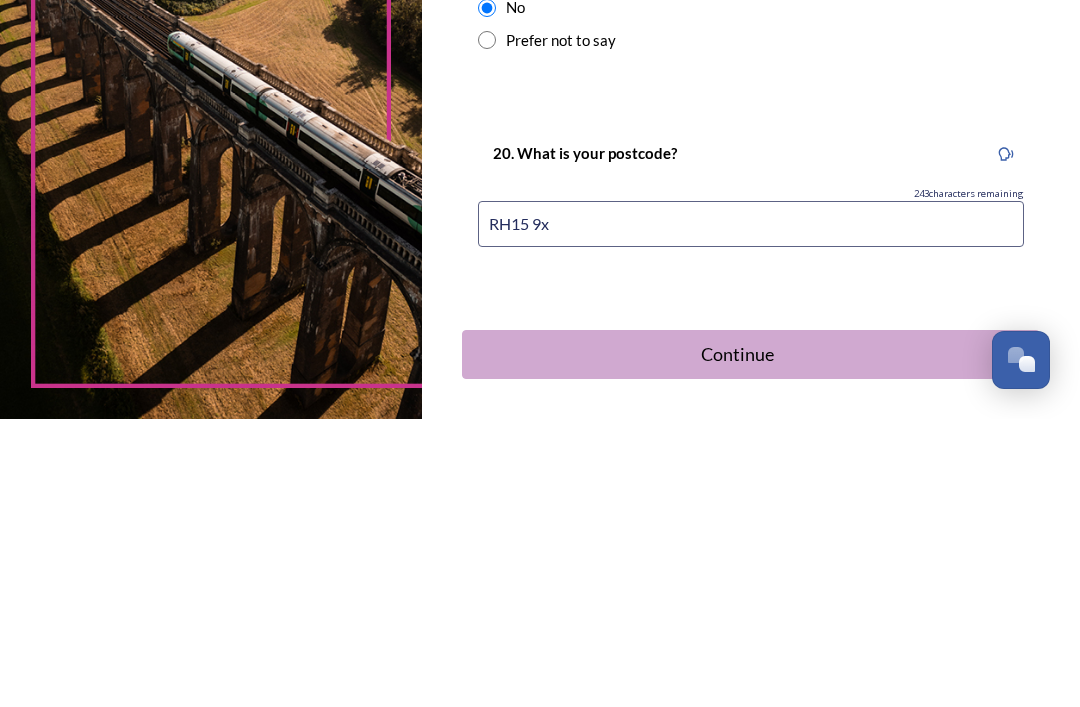 type on "RH15 9xg" 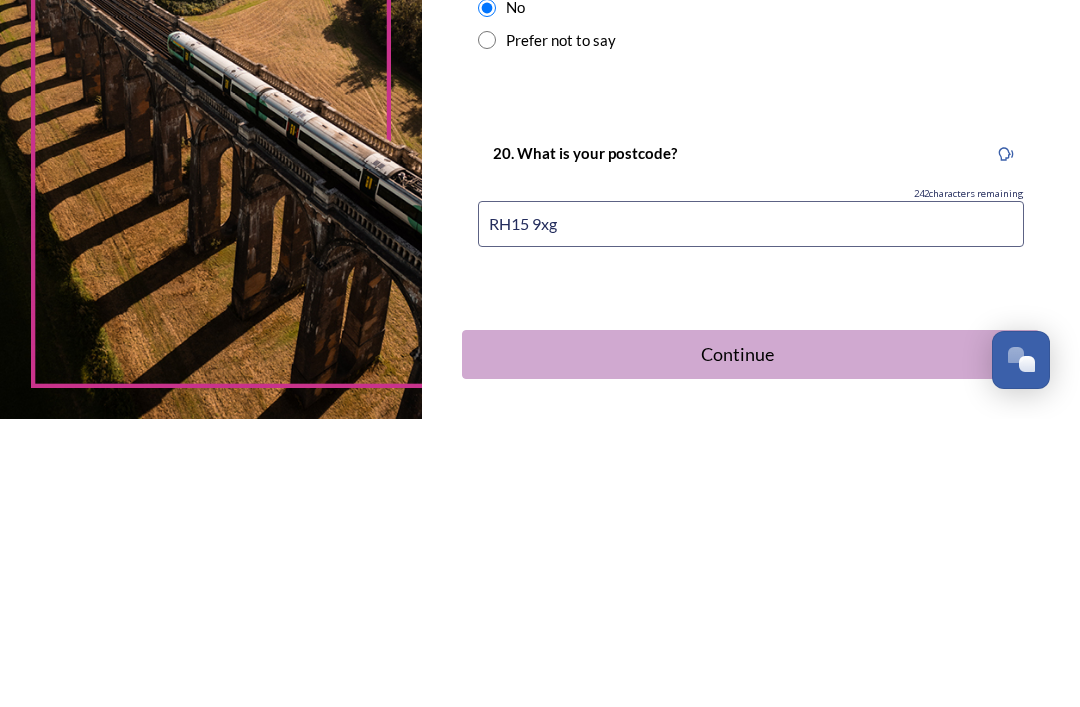 click on "Continue" at bounding box center (737, 642) 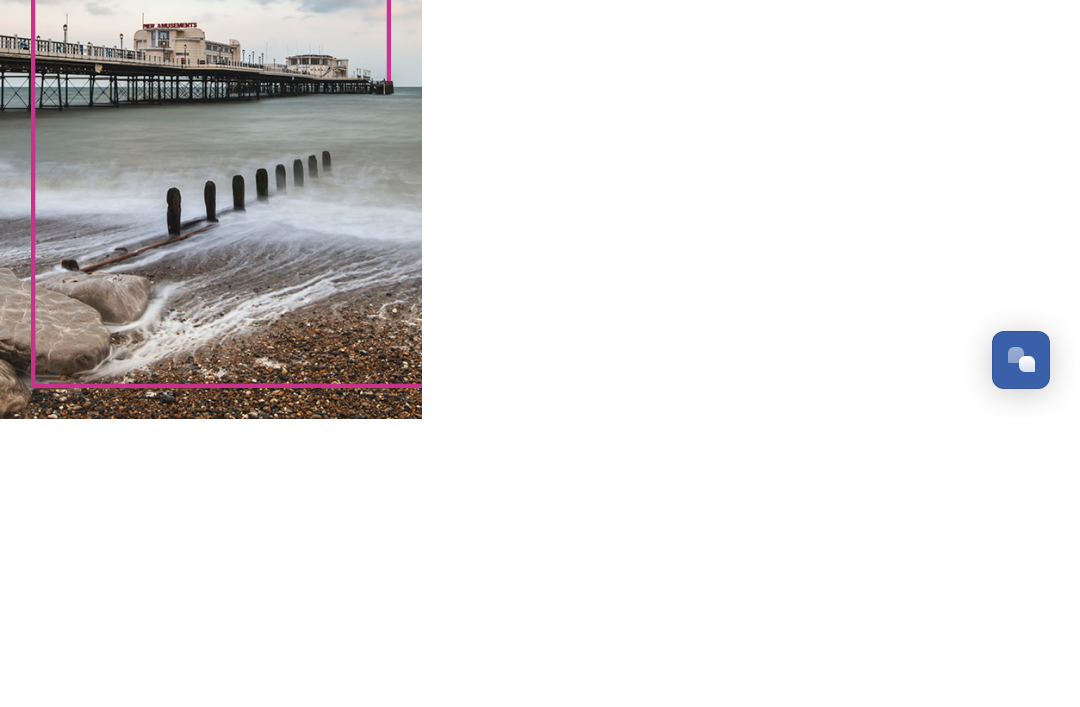 scroll, scrollTop: 0, scrollLeft: 0, axis: both 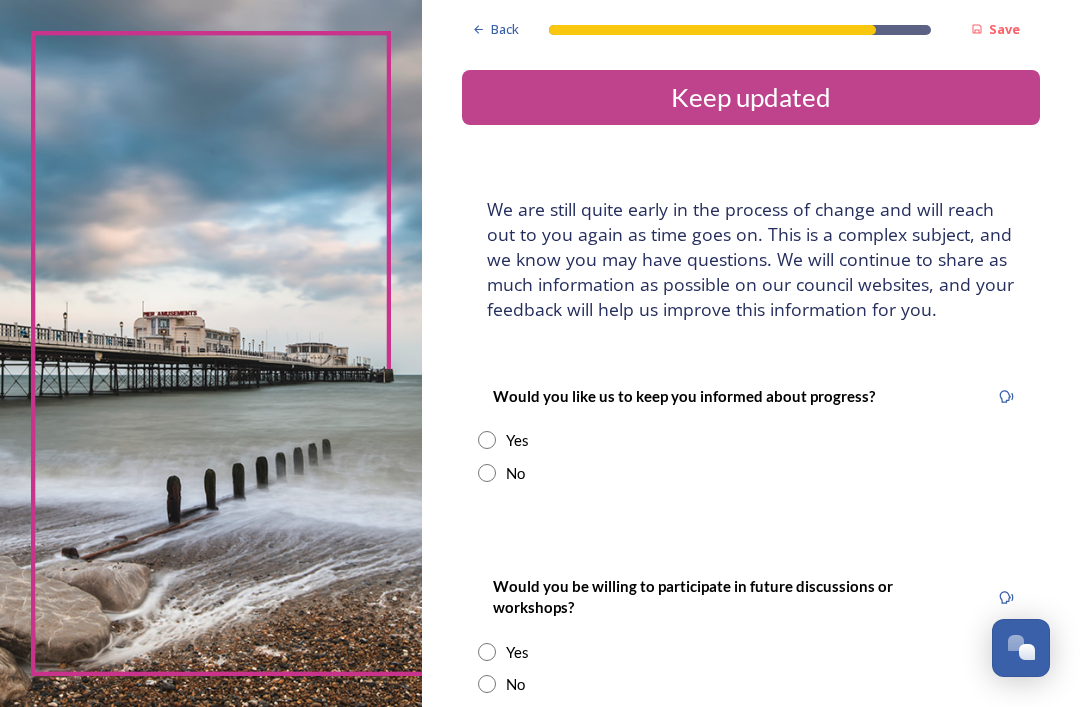 click at bounding box center [487, 684] 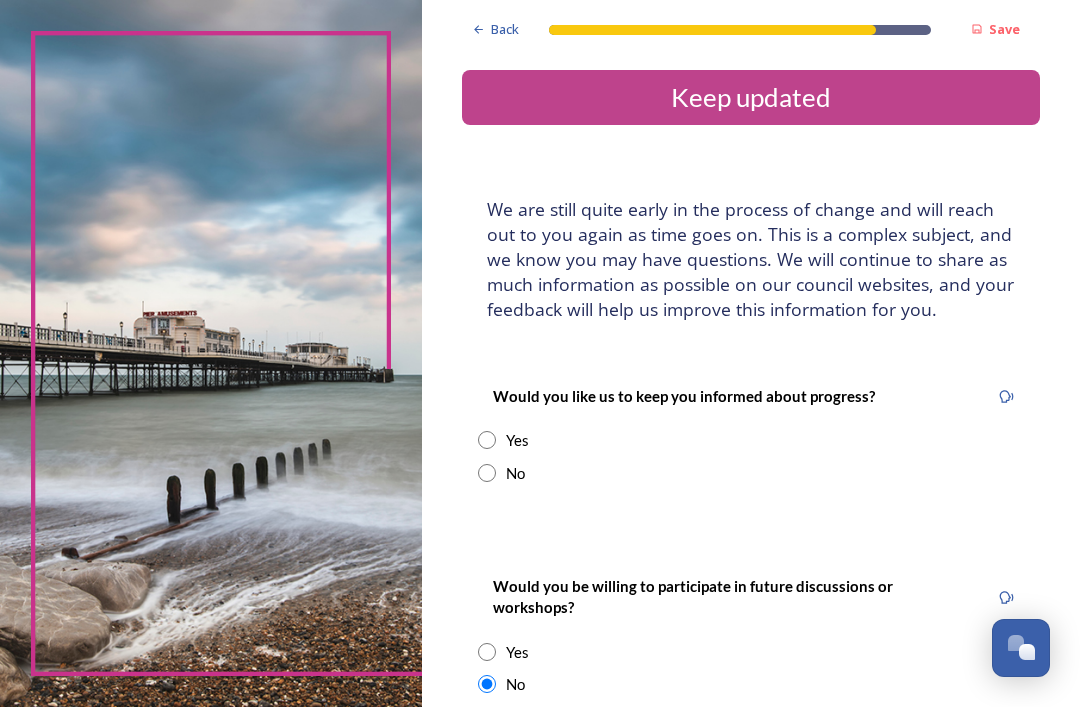 click at bounding box center [487, 440] 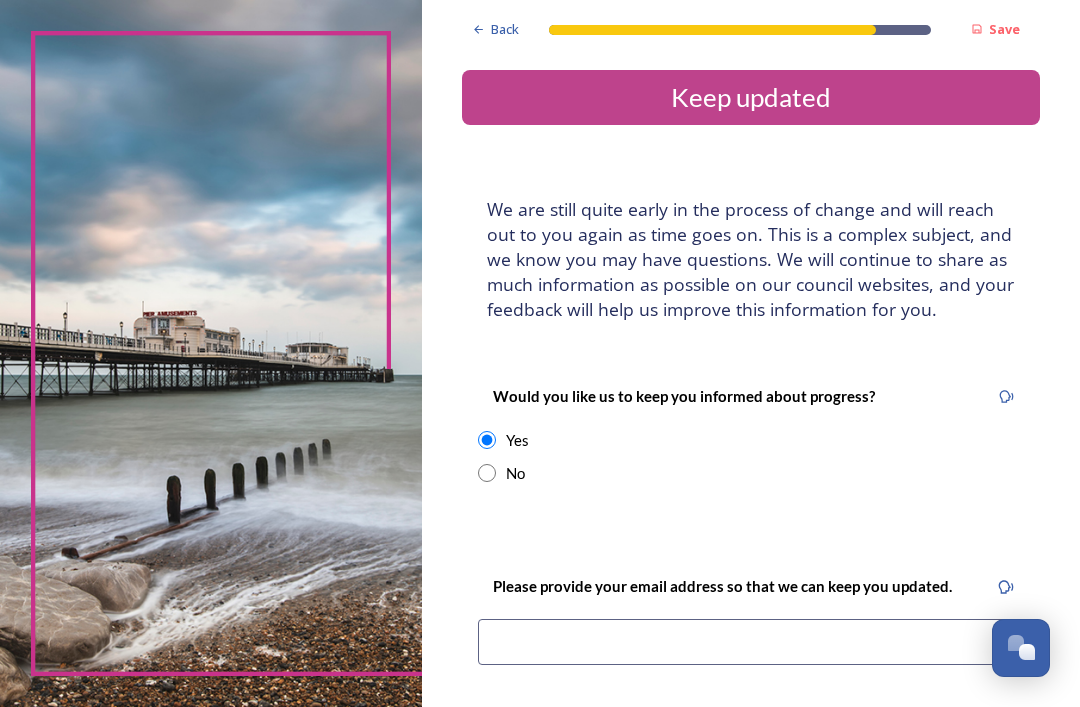 scroll, scrollTop: 0, scrollLeft: 0, axis: both 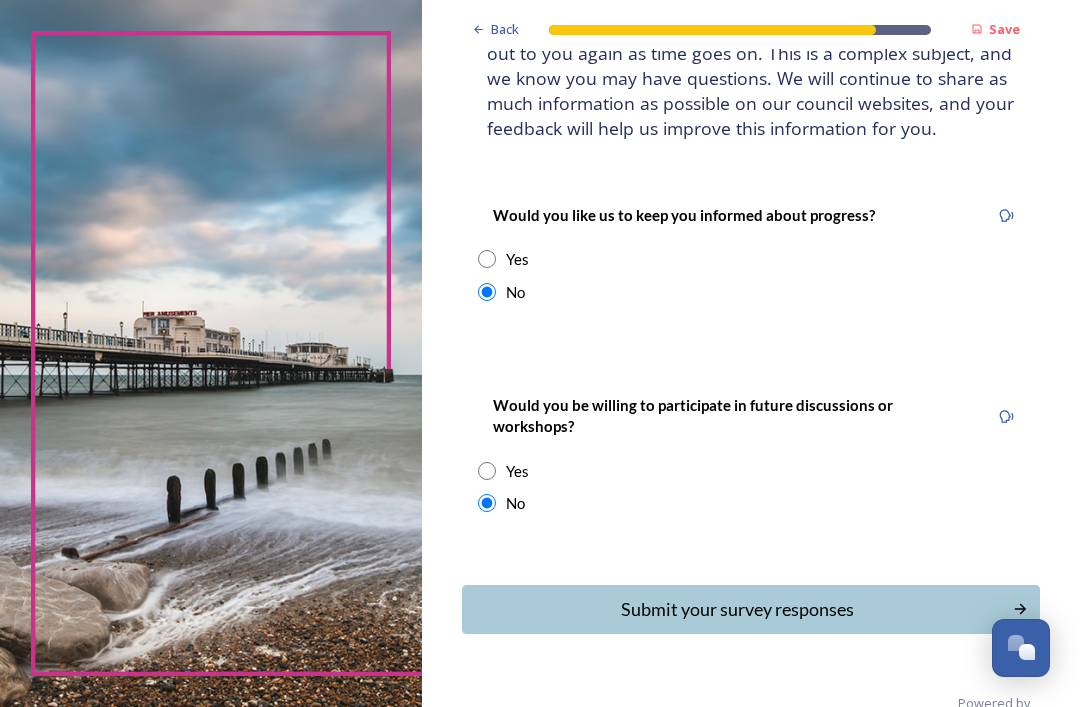 click on "Submit your survey responses" at bounding box center [737, 609] 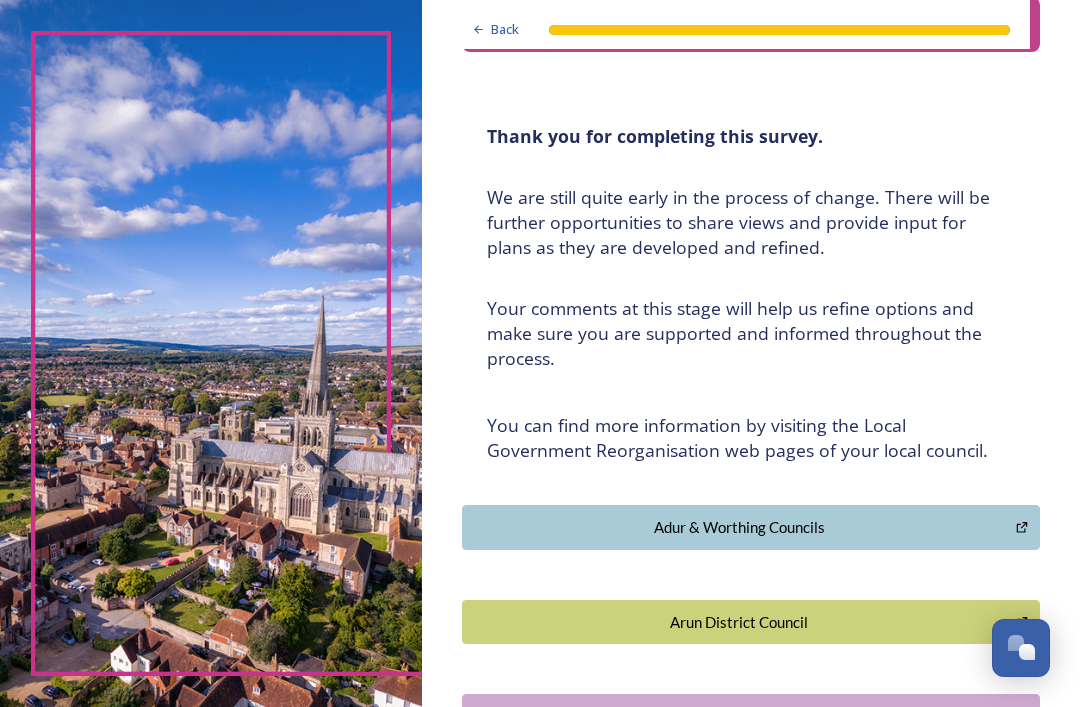 scroll, scrollTop: 73, scrollLeft: 0, axis: vertical 